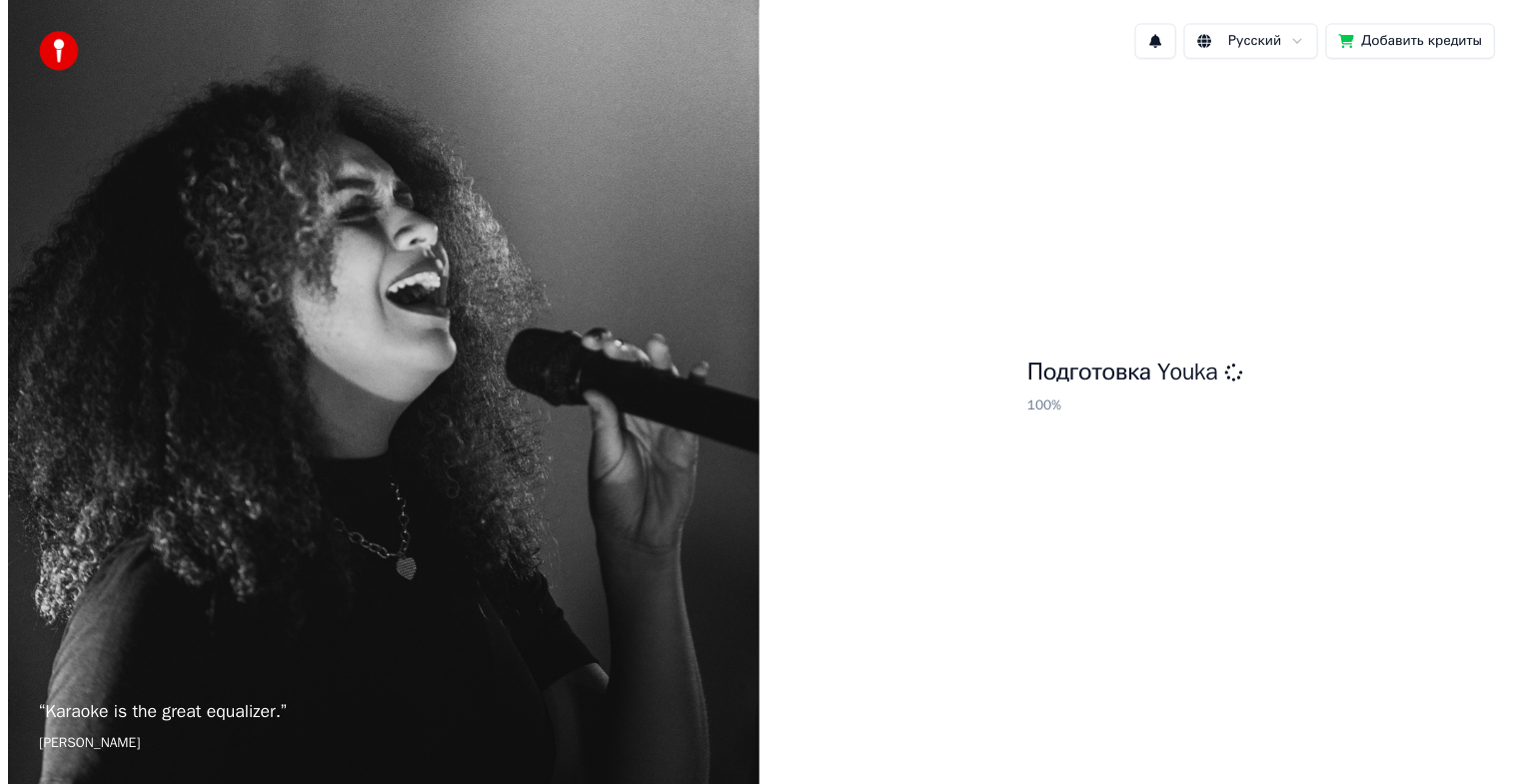 scroll, scrollTop: 0, scrollLeft: 0, axis: both 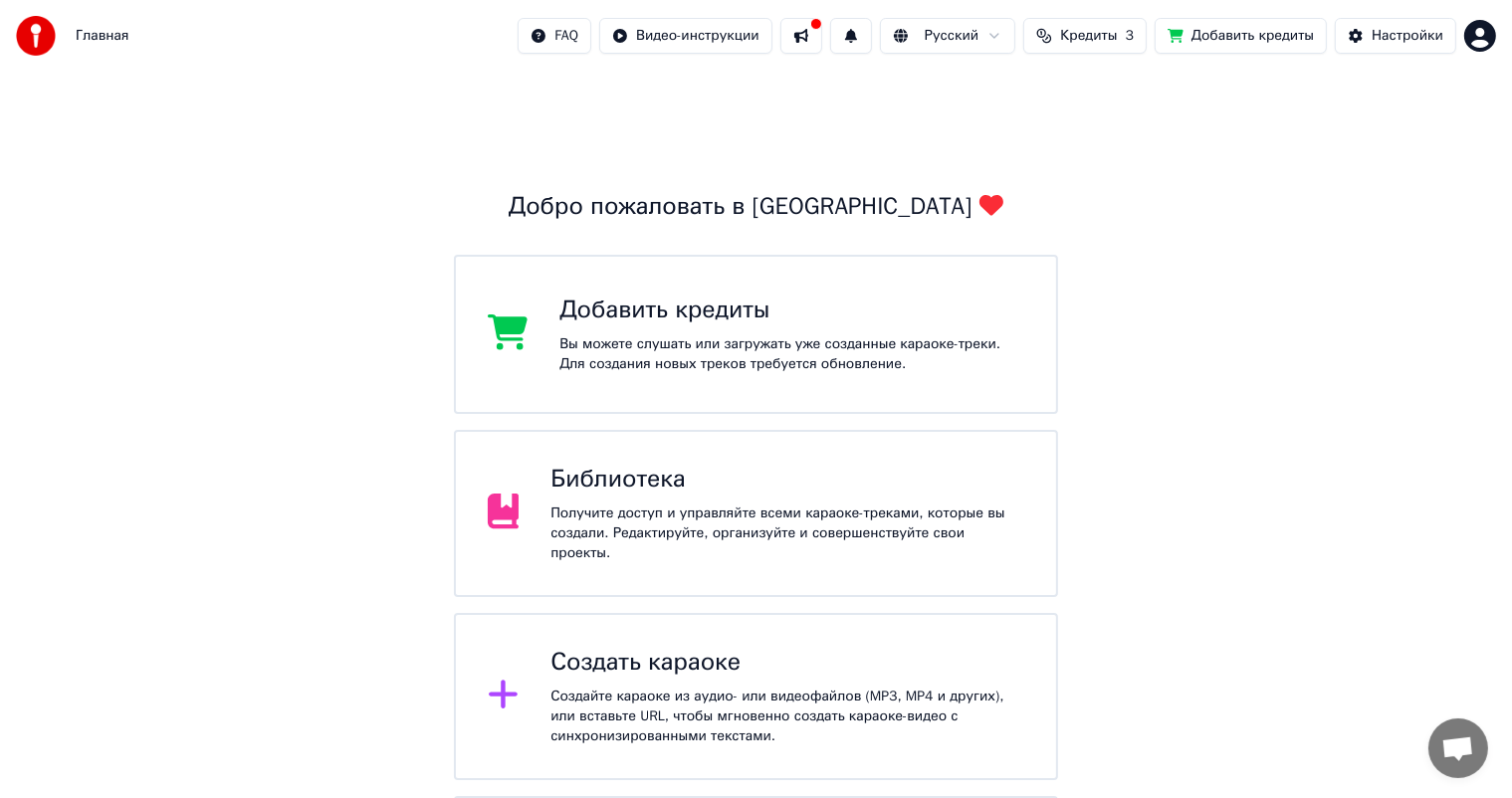 click on "Получите доступ и управляйте всеми караоке-треками, которые вы создали. Редактируйте, организуйте и совершенствуйте свои проекты." at bounding box center (787, 533) 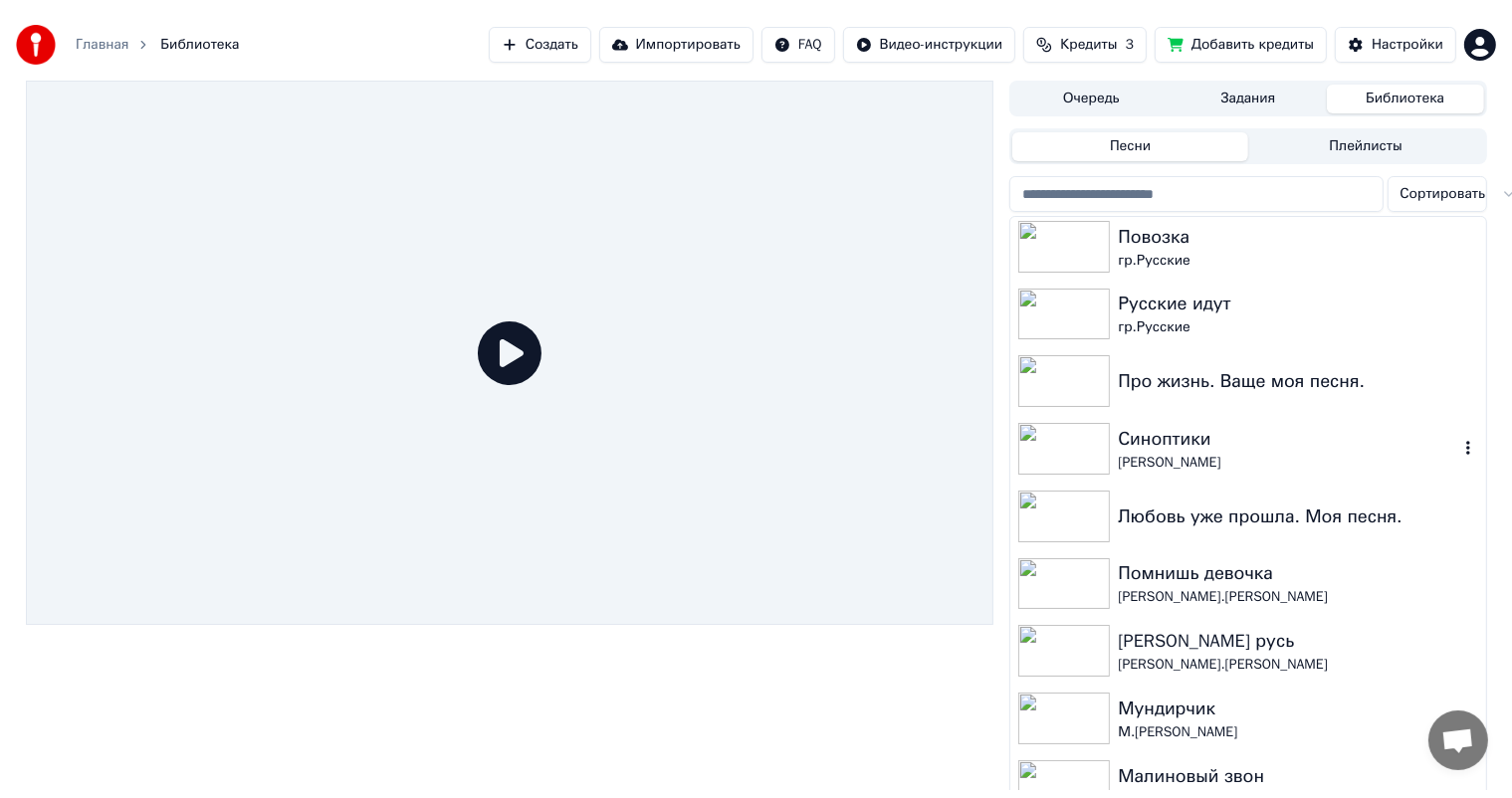 scroll, scrollTop: 100, scrollLeft: 0, axis: vertical 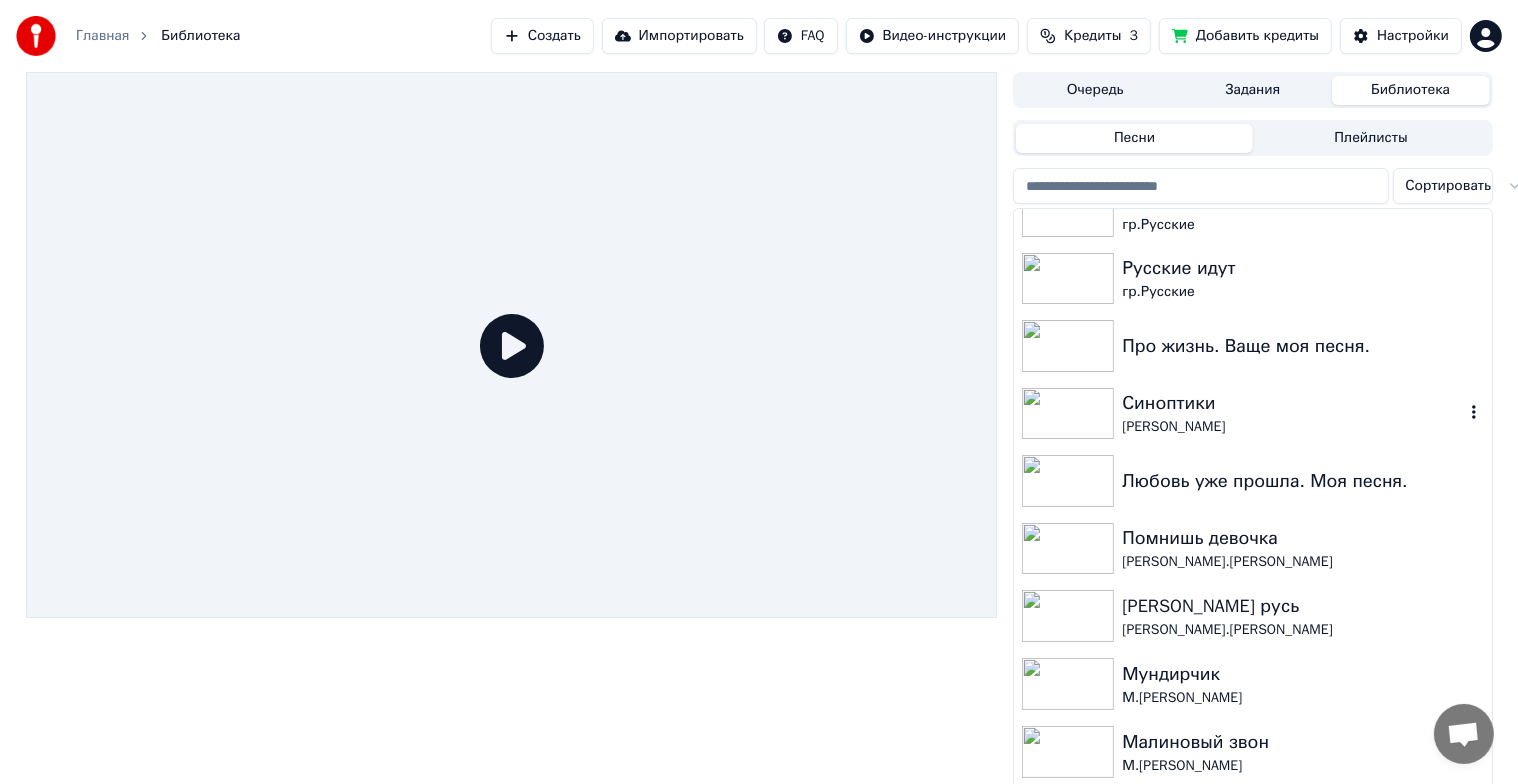 click on "Синоптики" at bounding box center [1292, 403] 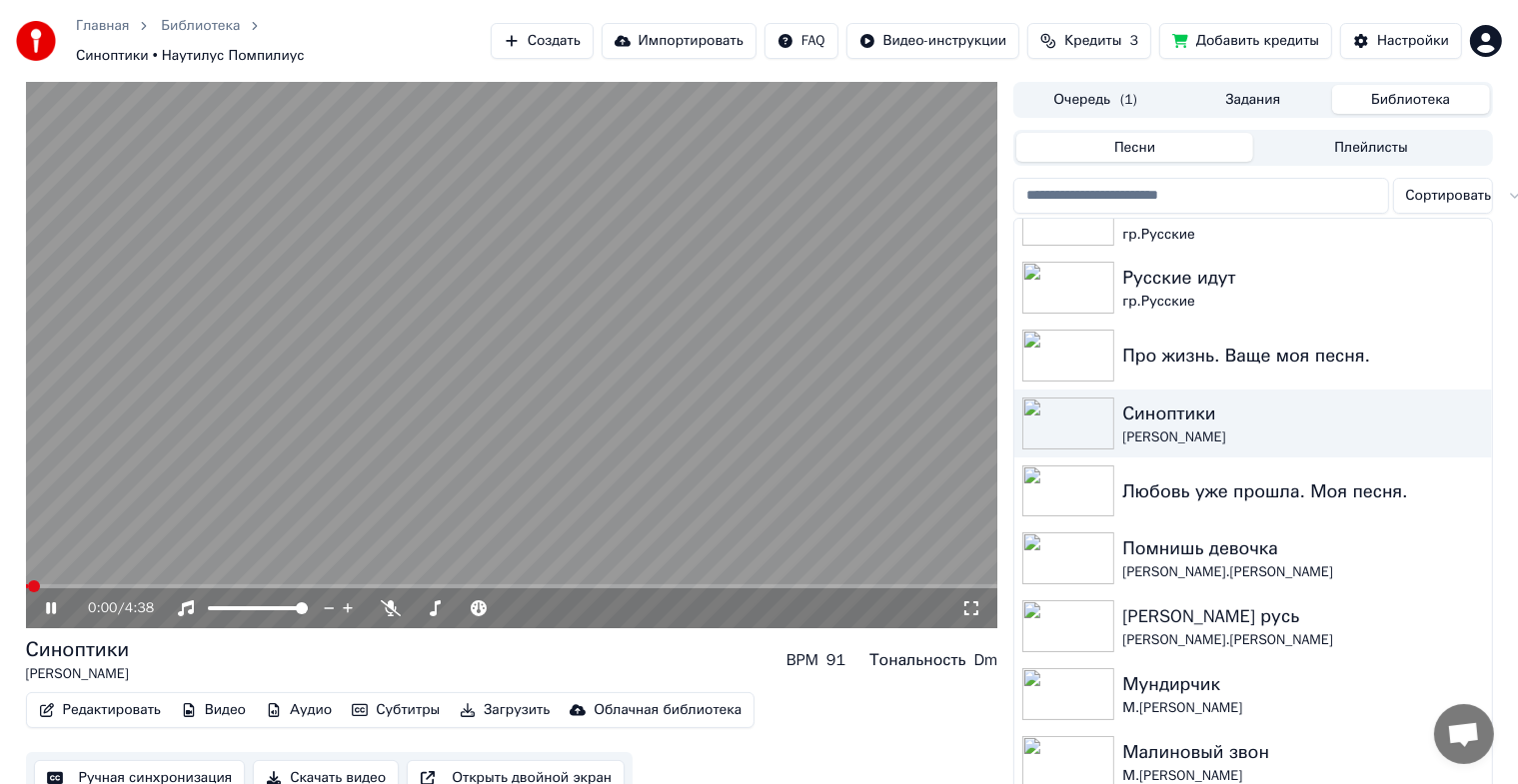 click 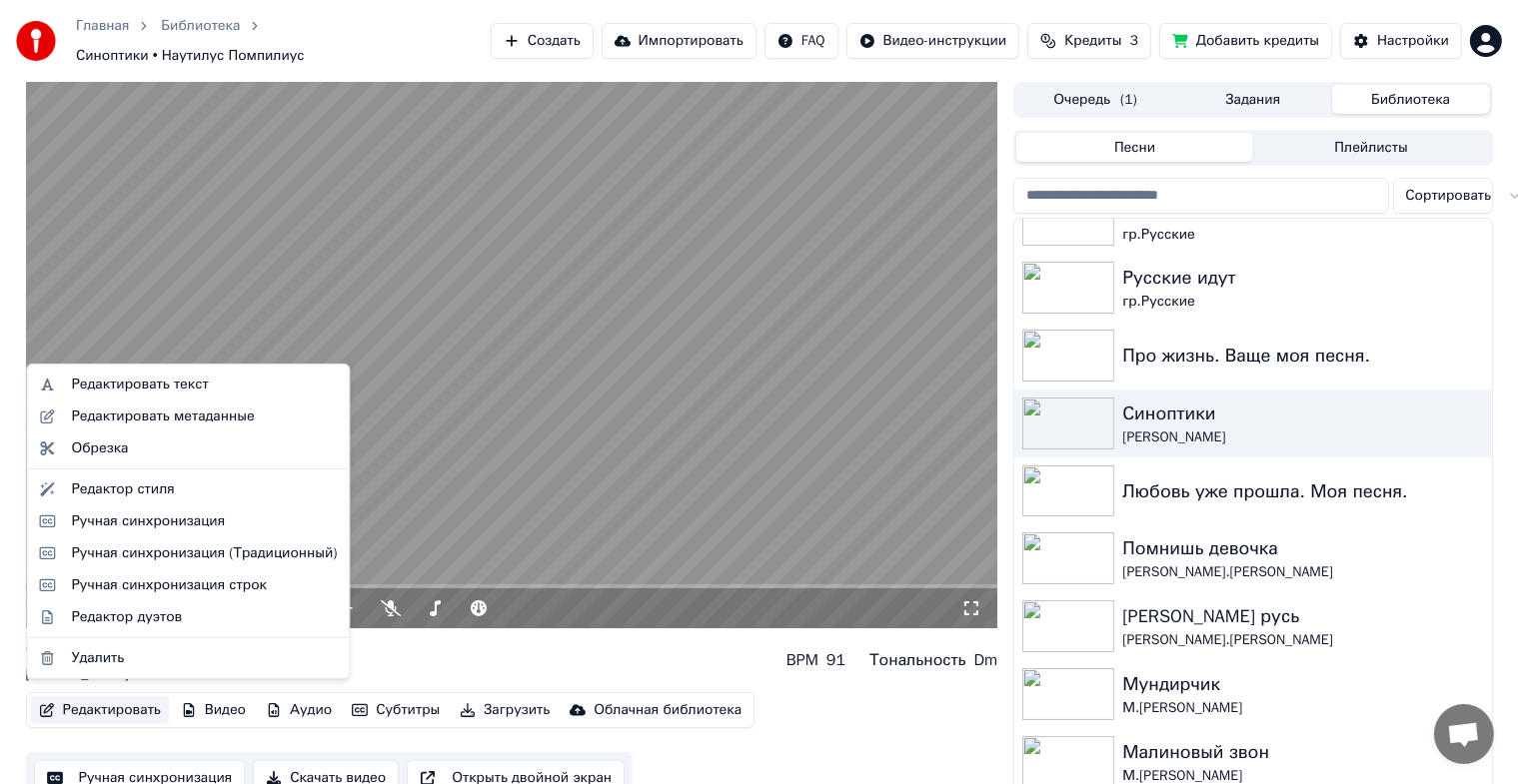 click on "Редактировать" at bounding box center (100, 710) 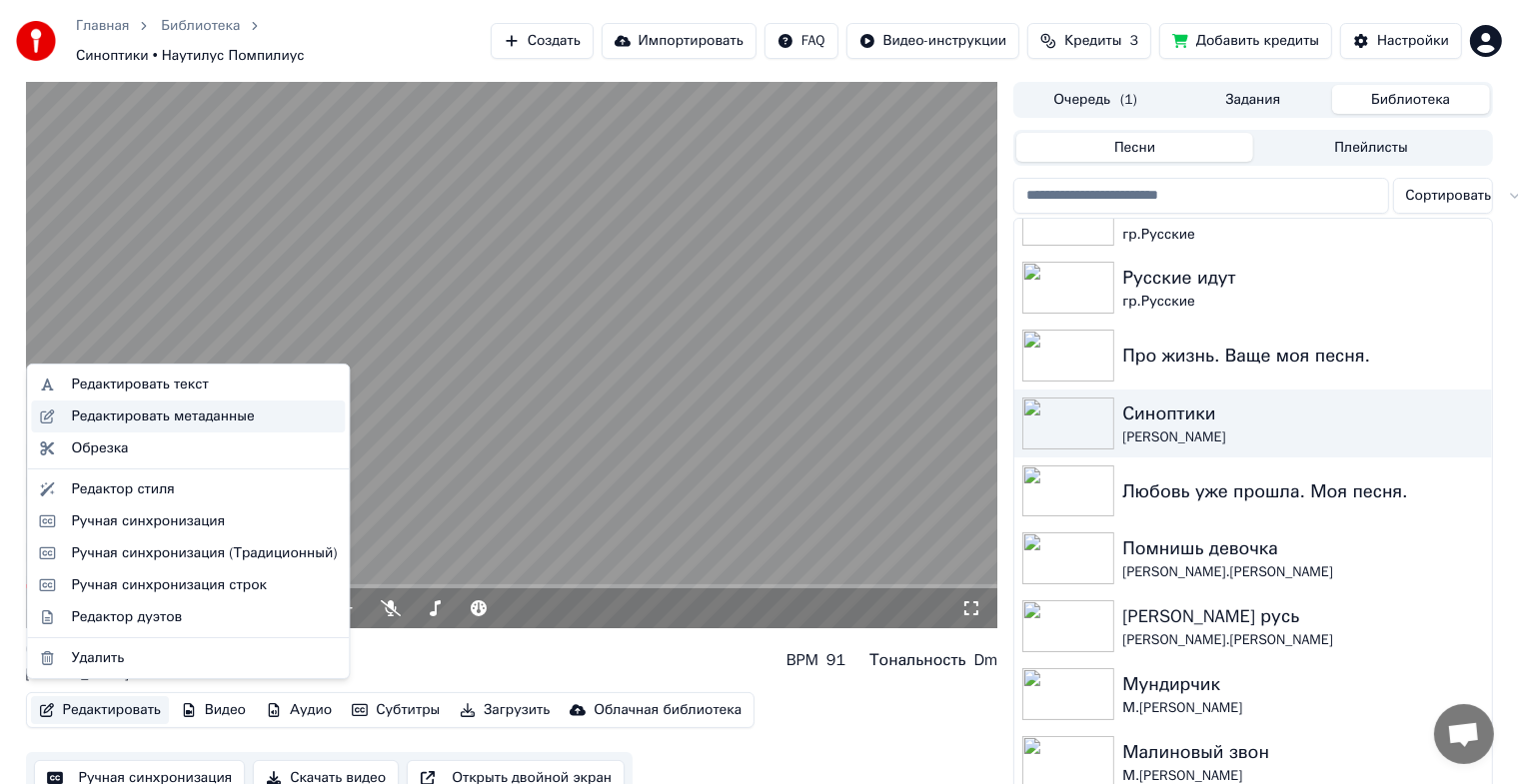 click on "Редактировать метаданные" at bounding box center [162, 416] 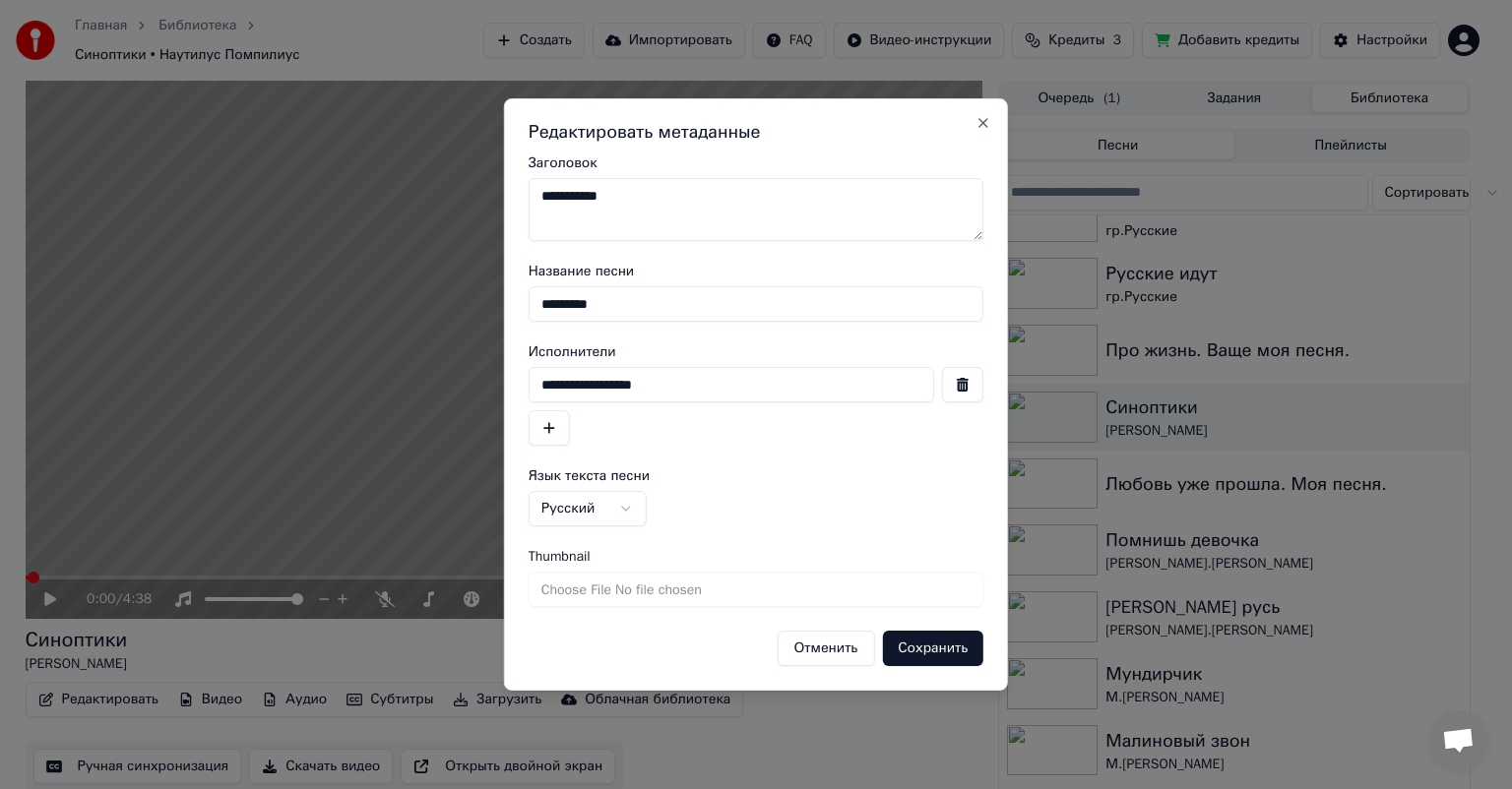 click on "Thumbnail" at bounding box center [756, 589] 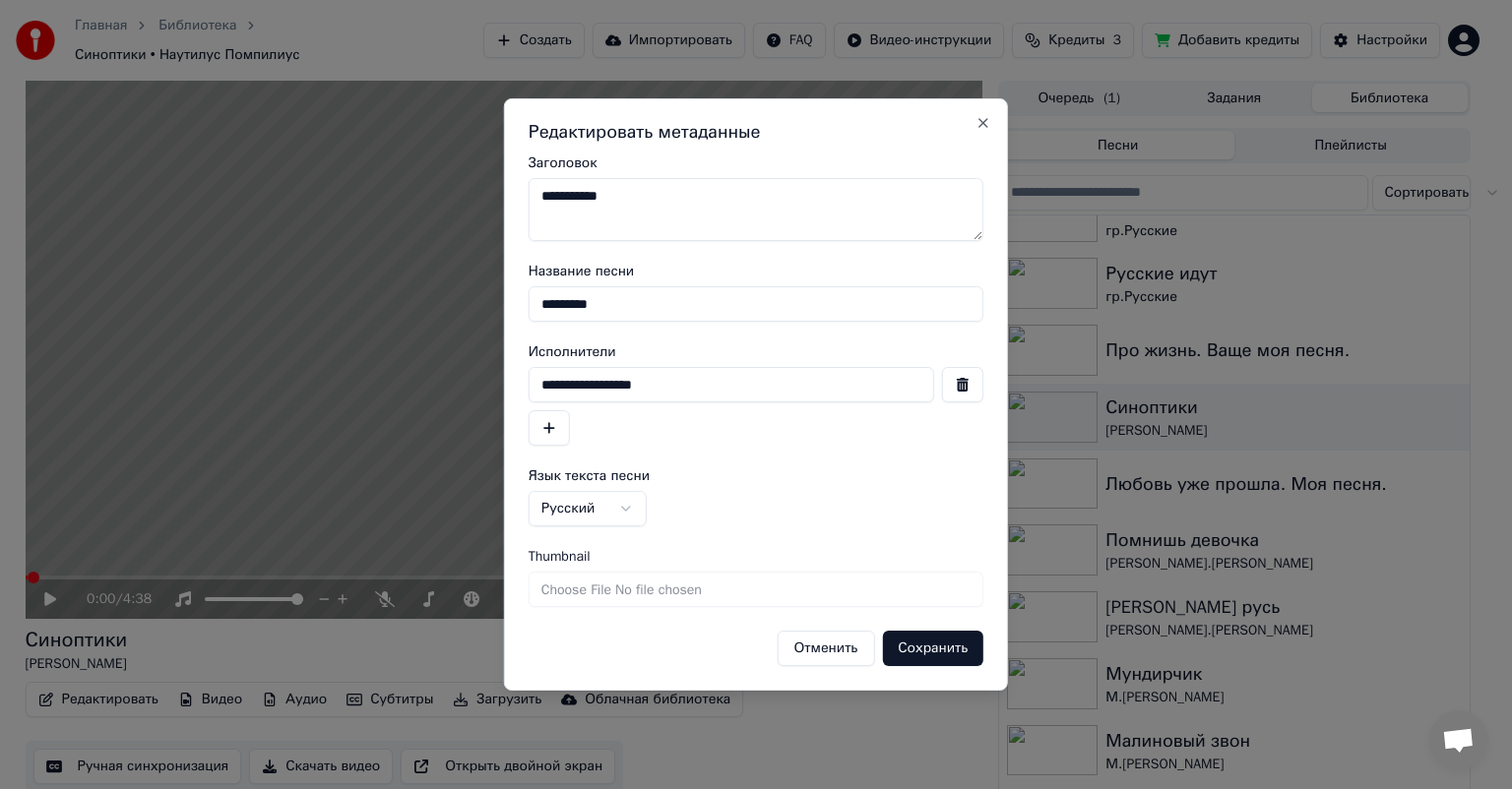 click on "Thumbnail" at bounding box center [756, 589] 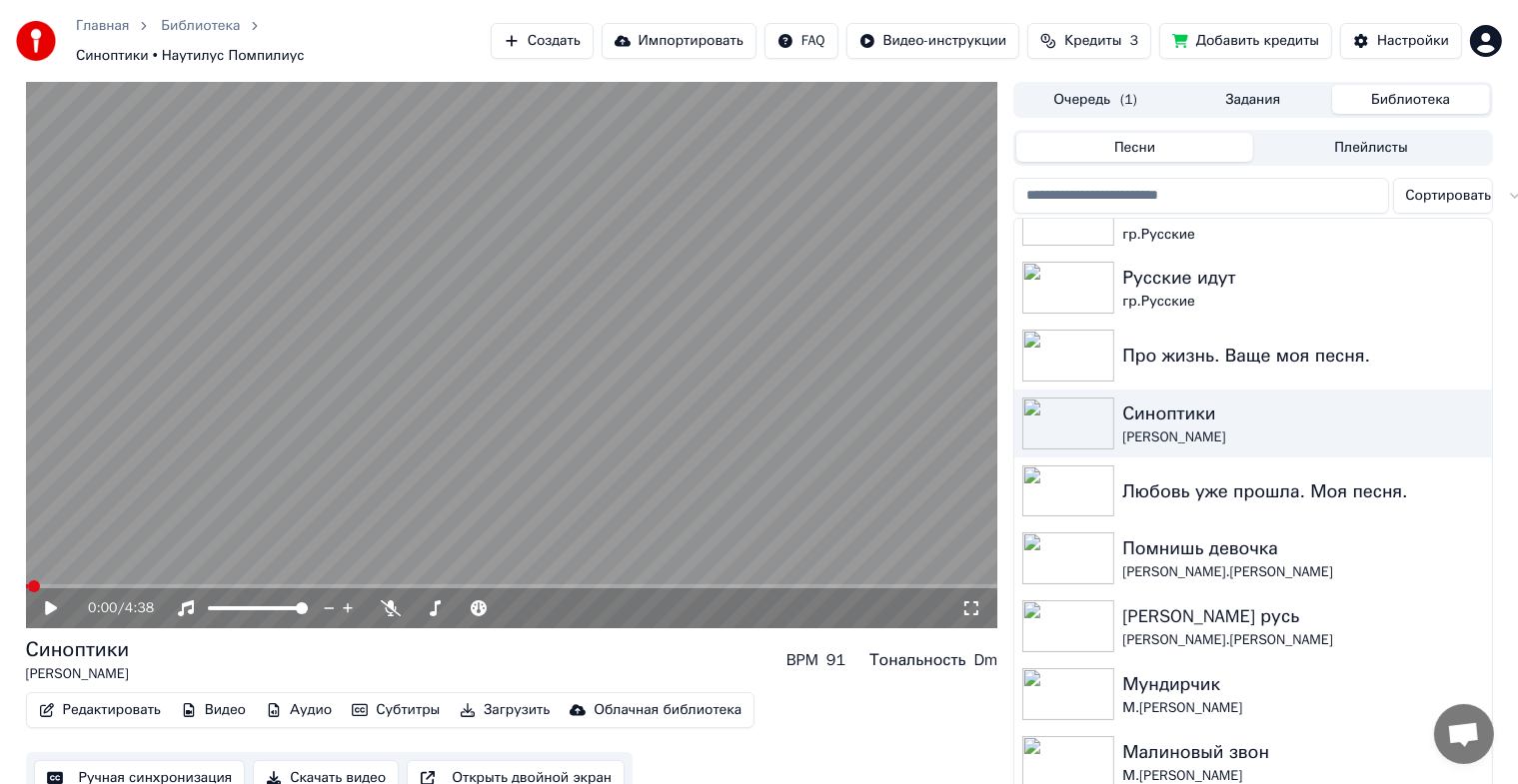click on "Видео" at bounding box center (213, 710) 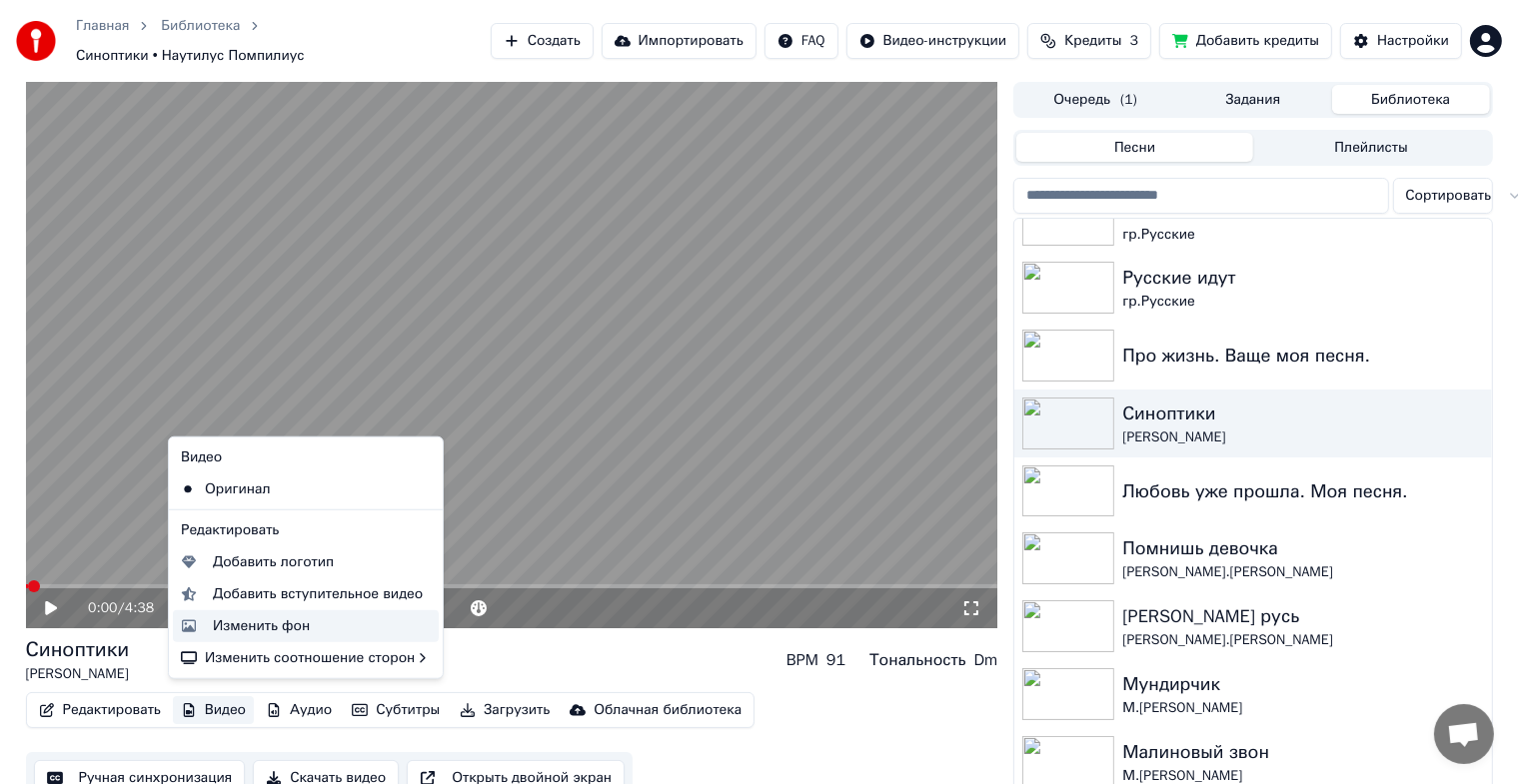 click on "Изменить фон" at bounding box center [261, 626] 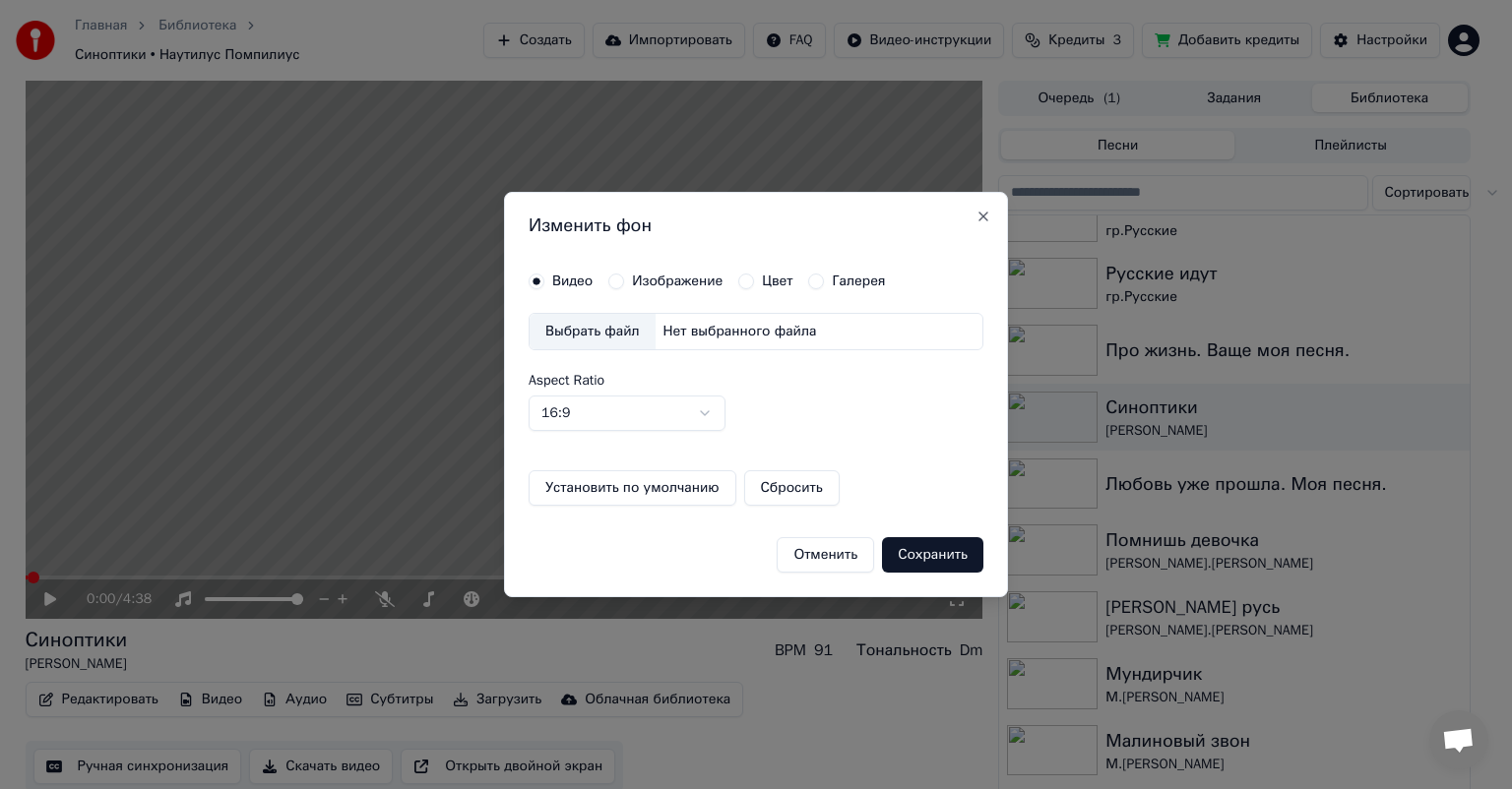 click on "Изображение" at bounding box center [677, 281] 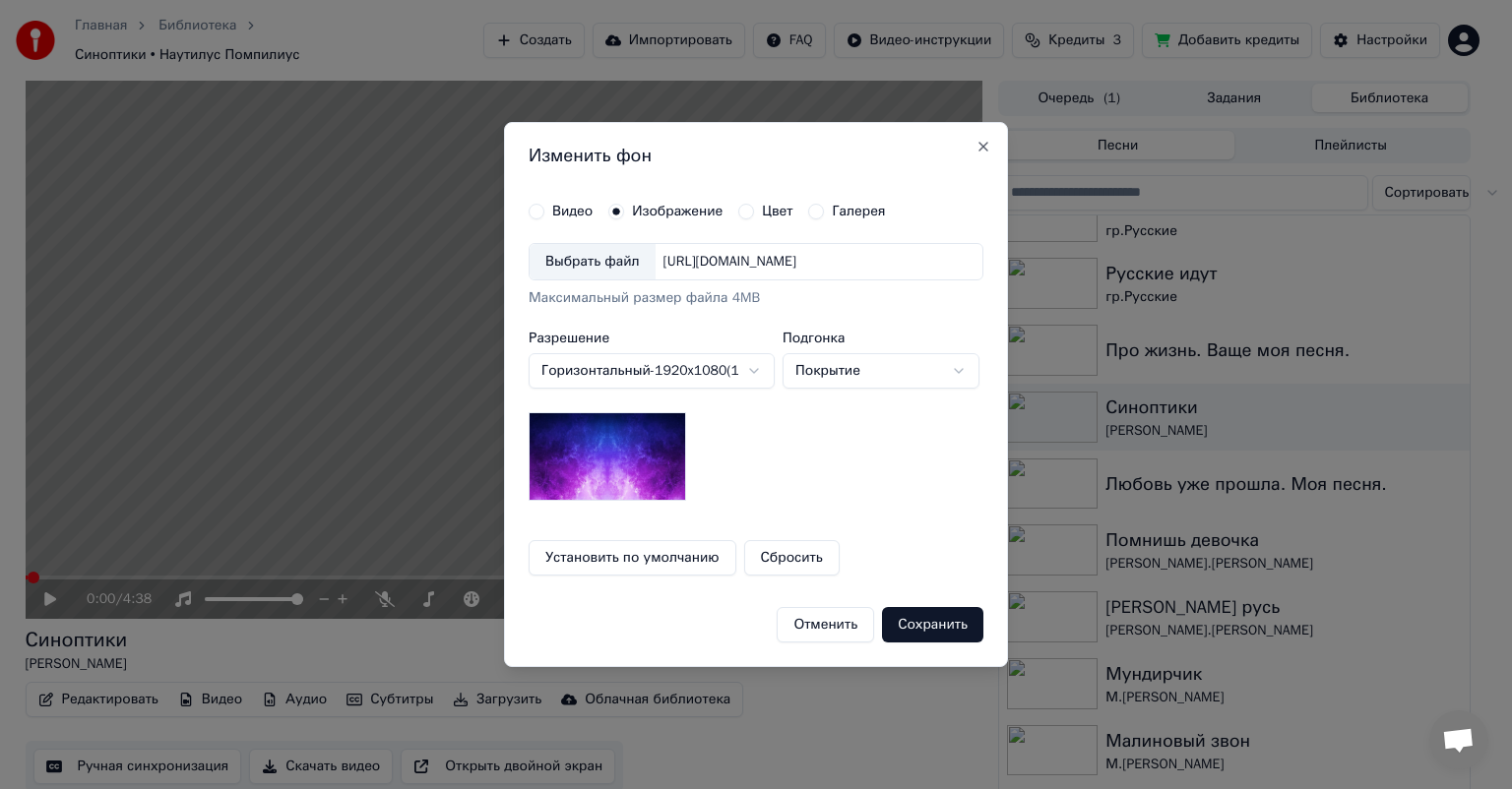 click on "Выбрать файл" at bounding box center [593, 262] 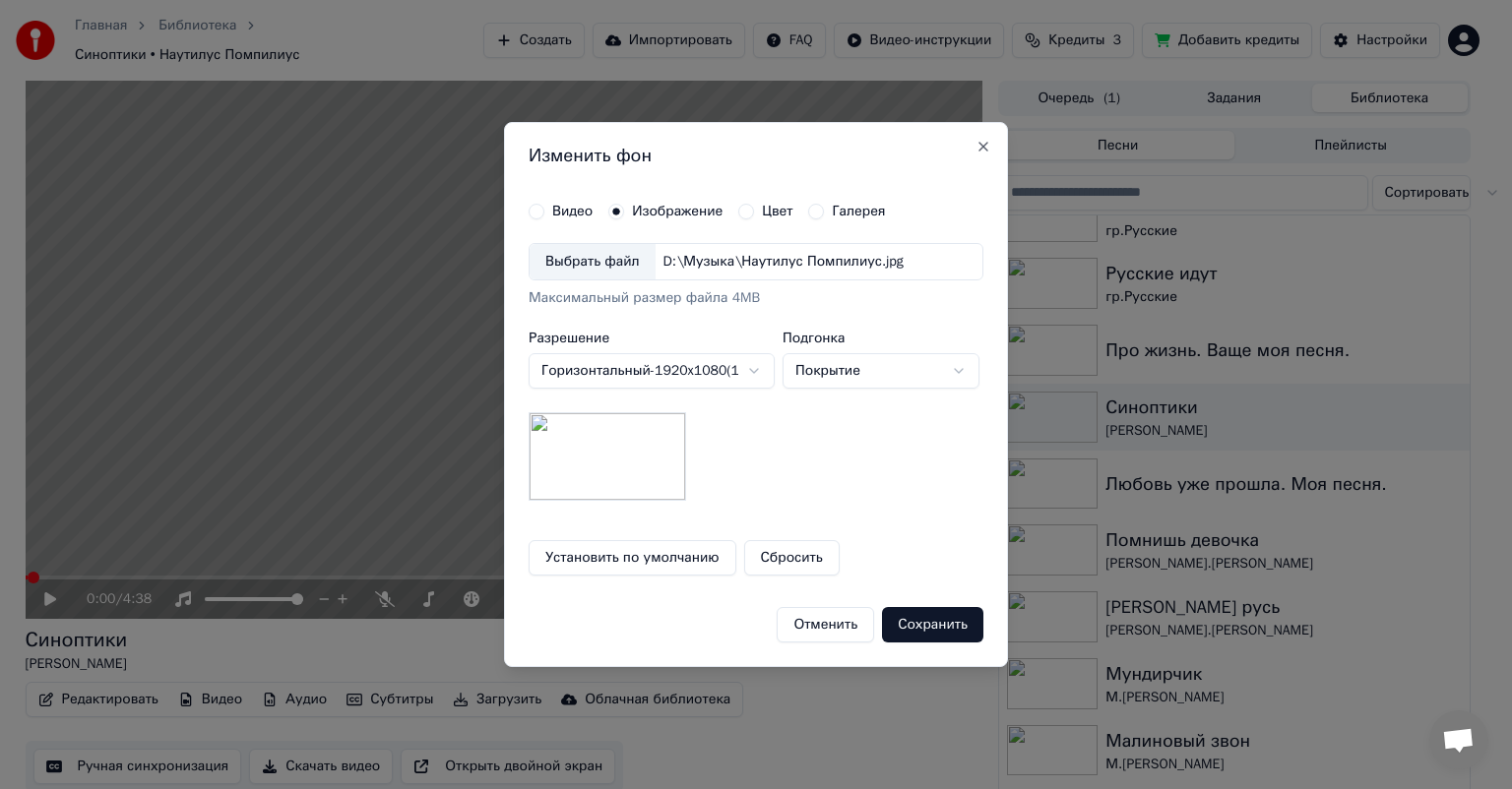 click on "Сохранить" at bounding box center (932, 625) 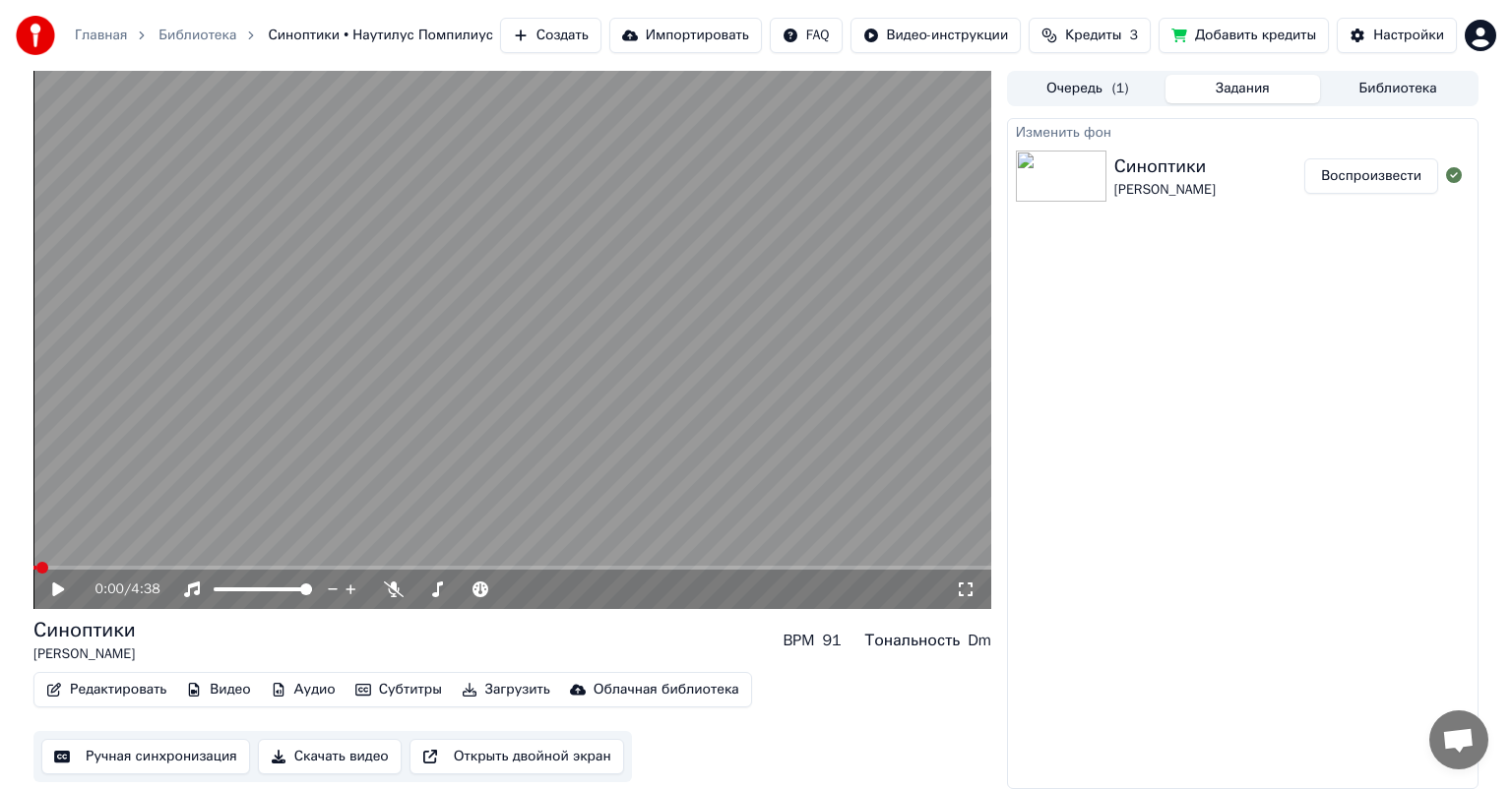 click on "Воспроизвести" at bounding box center (1371, 176) 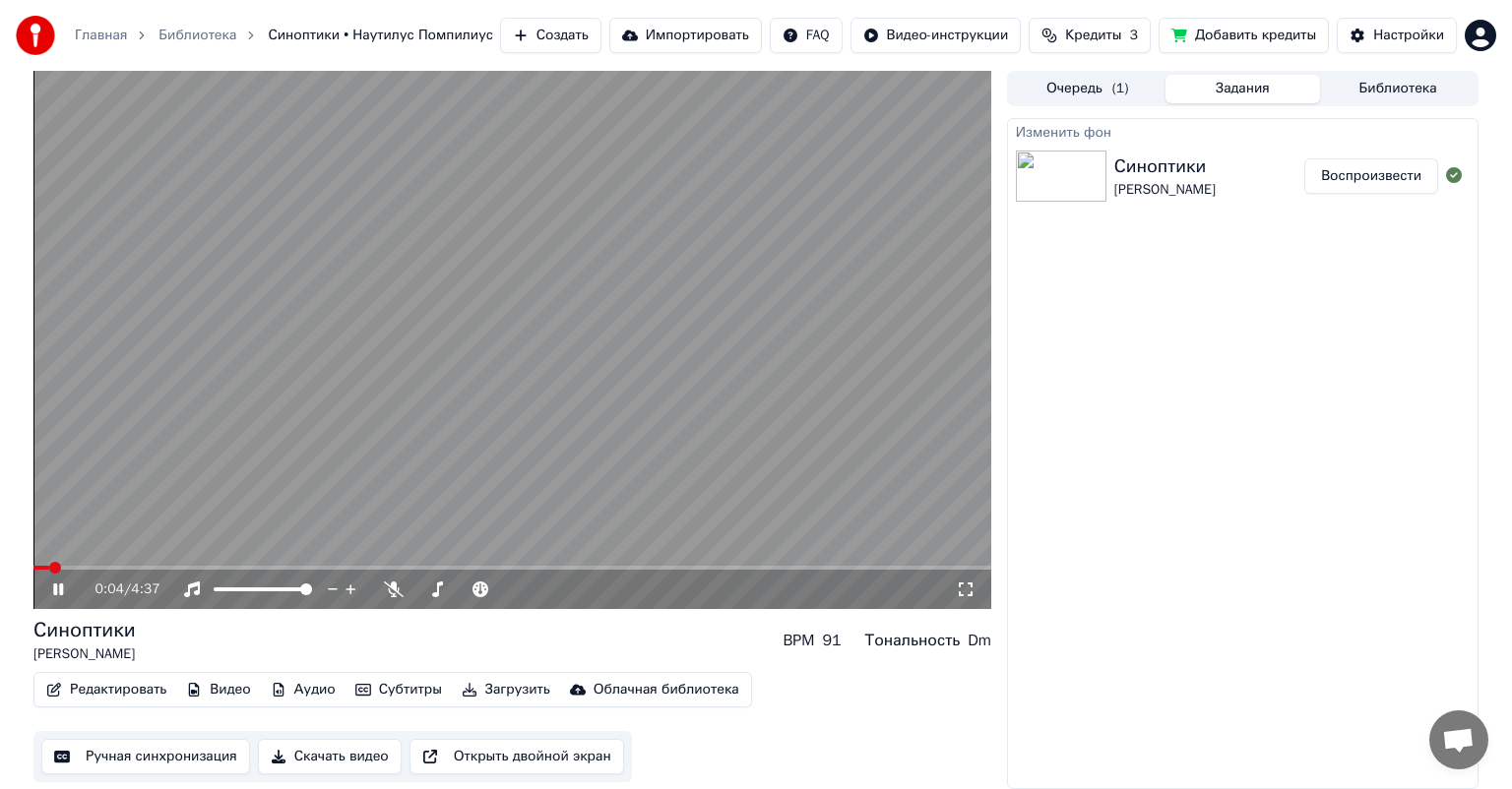 click 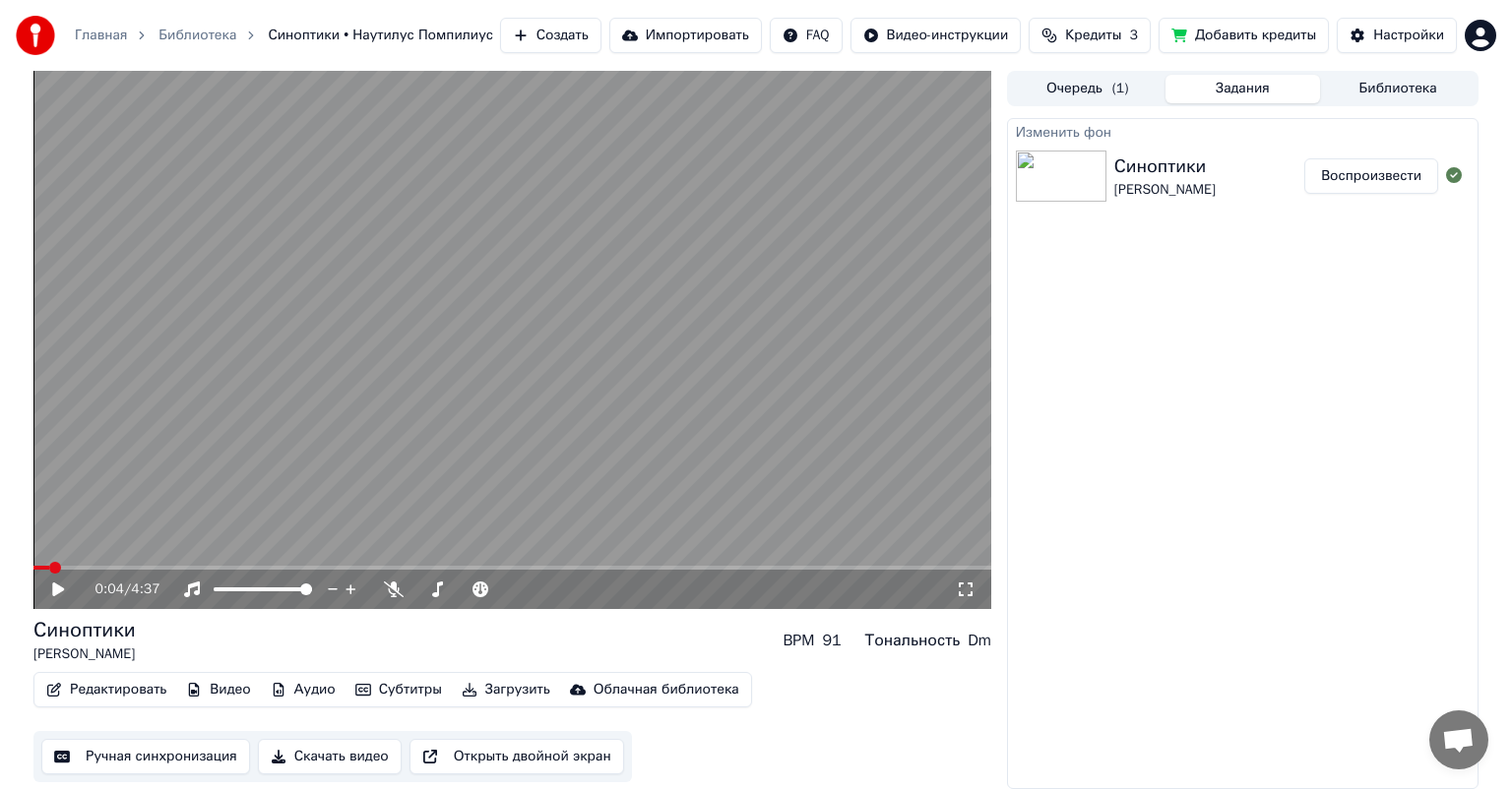 click on "Ручная синхронизация" at bounding box center (146, 757) 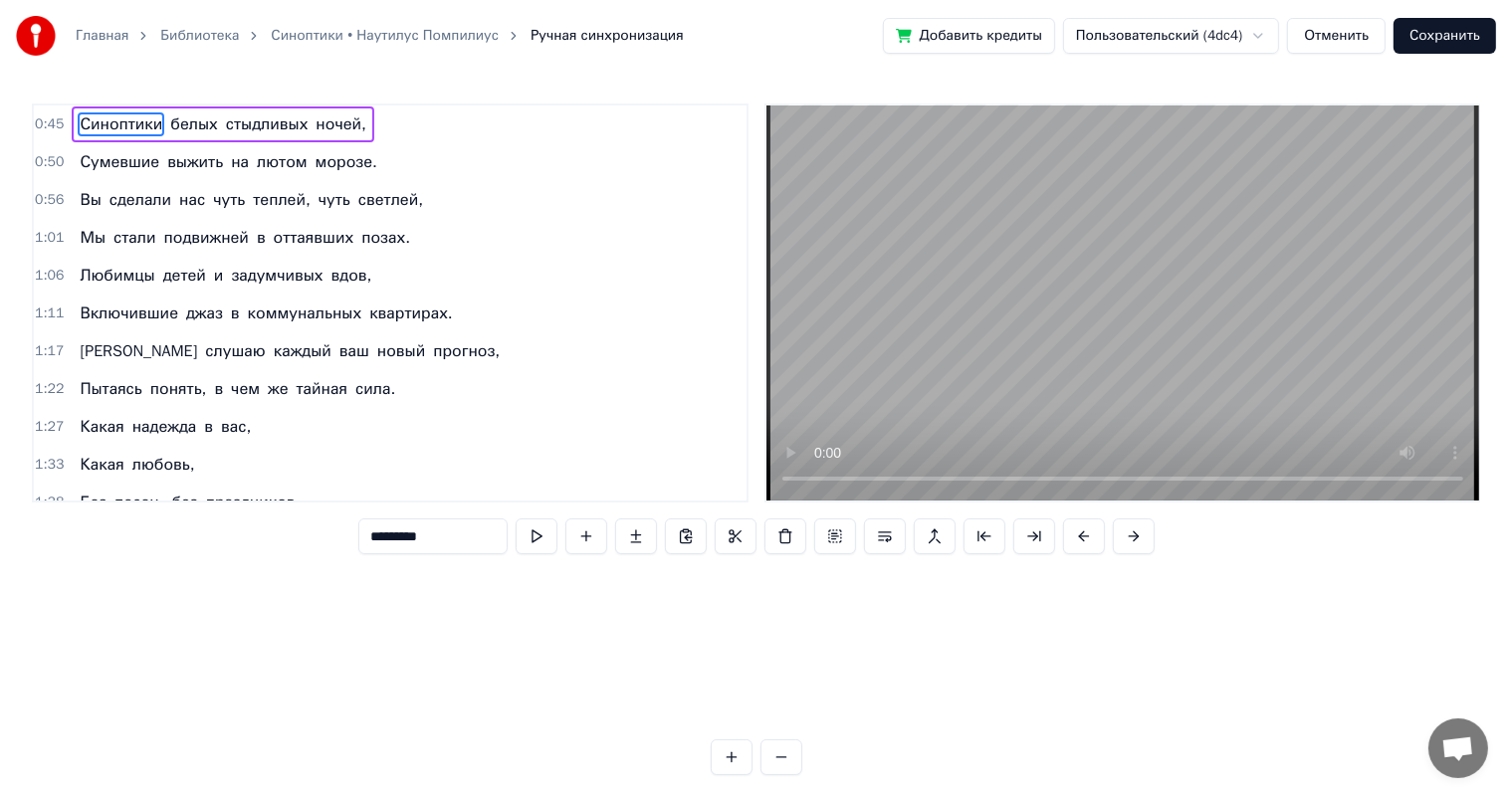type 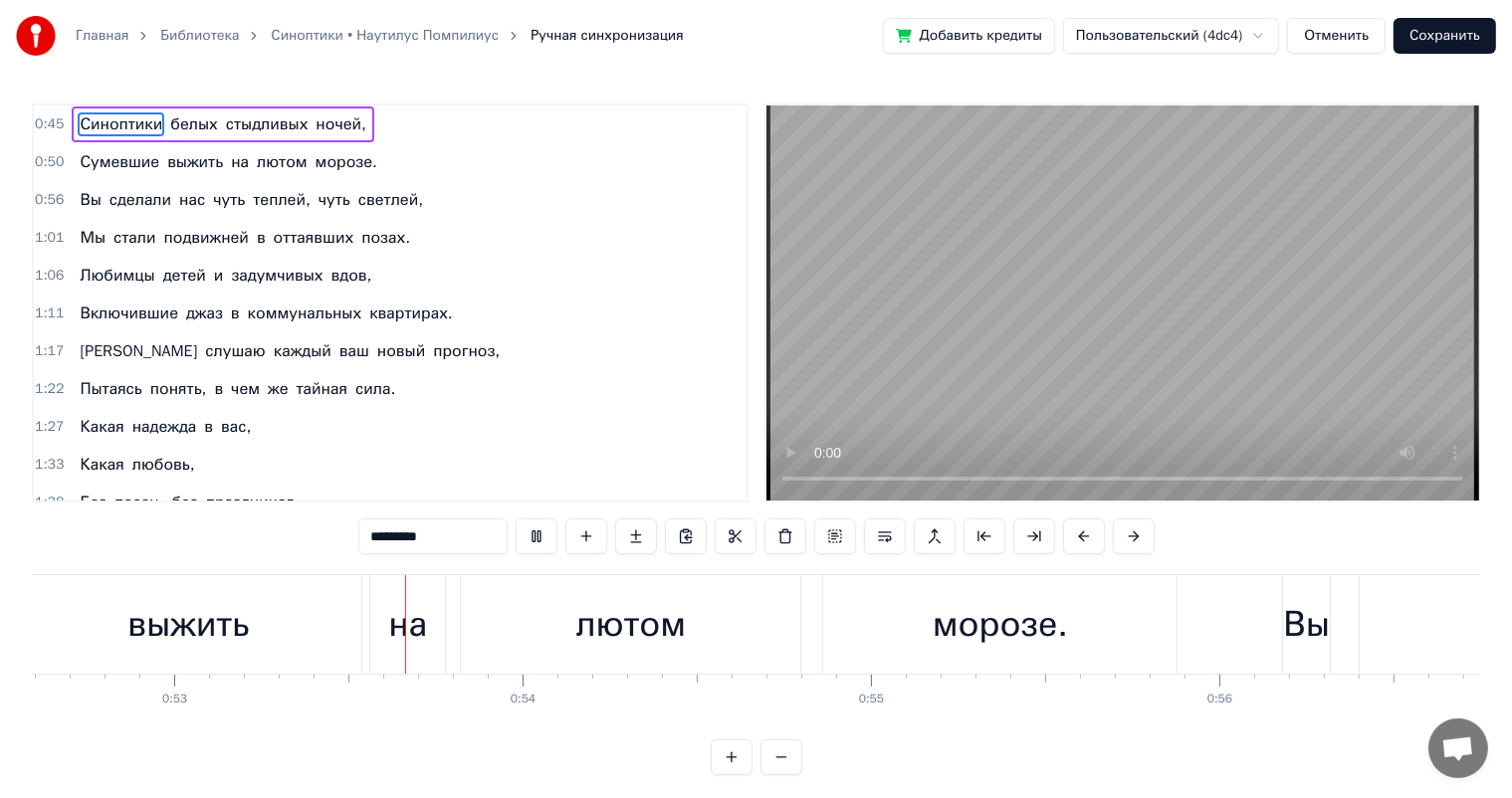 scroll, scrollTop: 0, scrollLeft: 18357, axis: horizontal 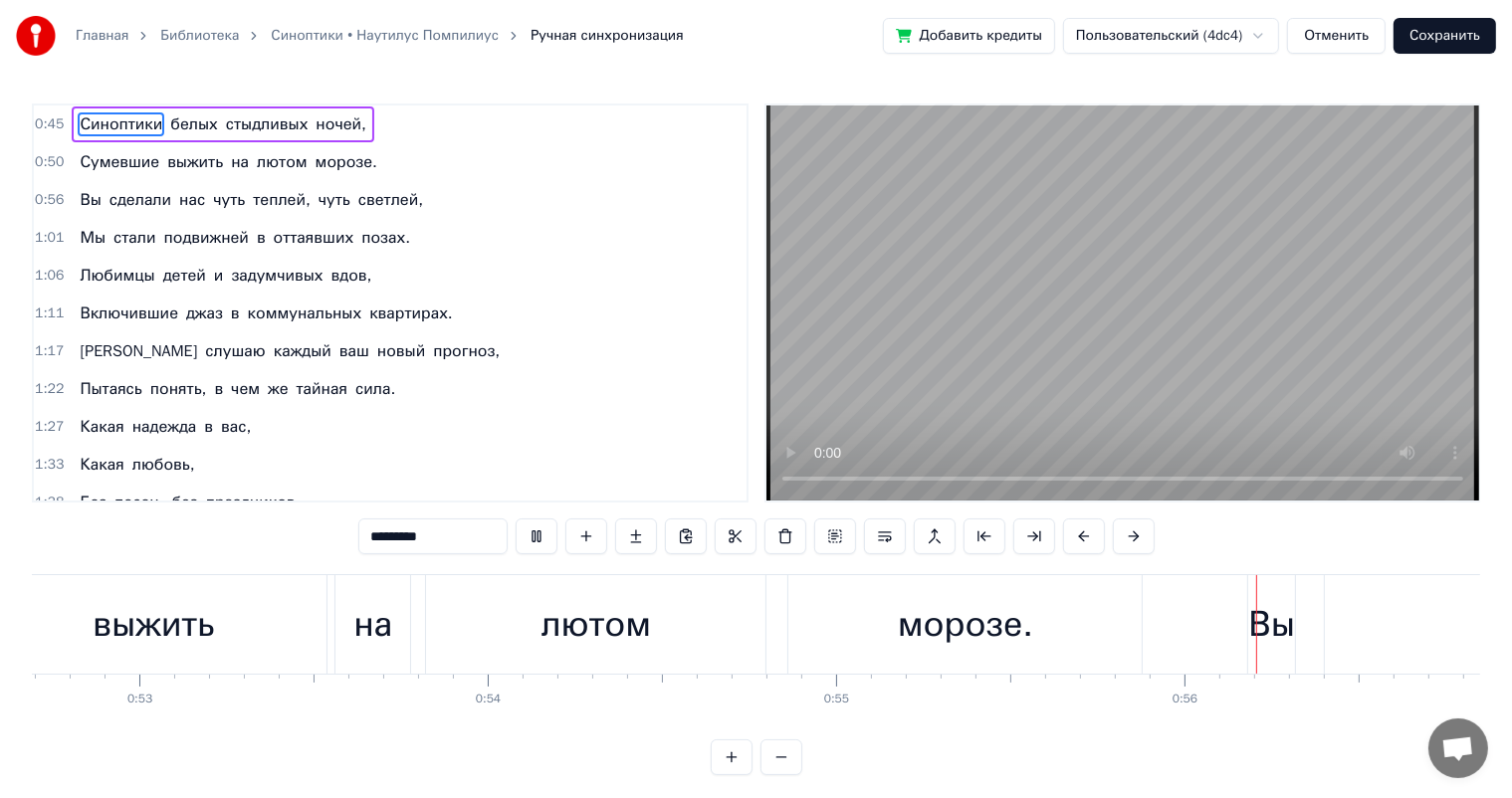 click on "Сохранить" at bounding box center [1444, 36] 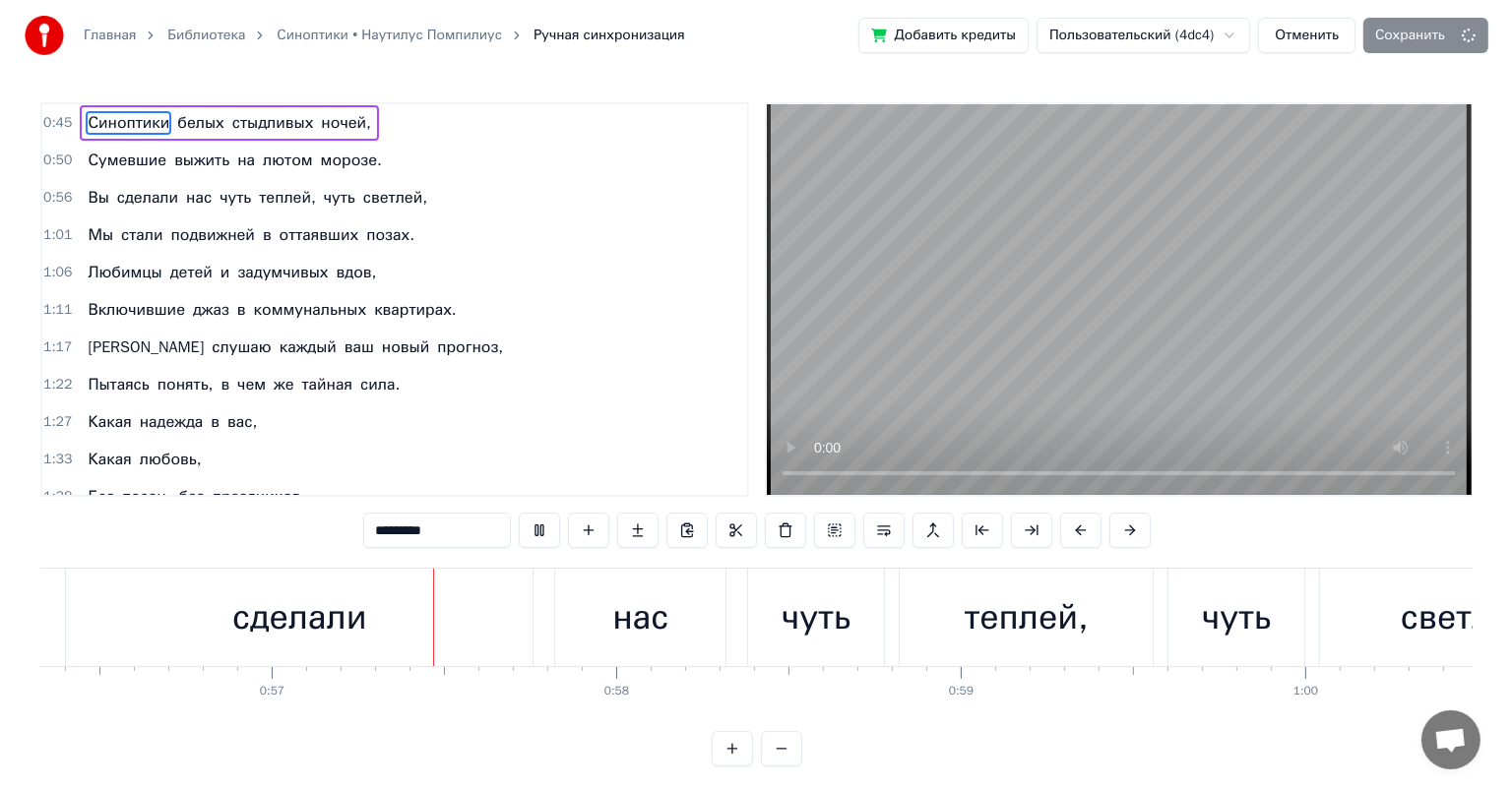 scroll, scrollTop: 0, scrollLeft: 19422, axis: horizontal 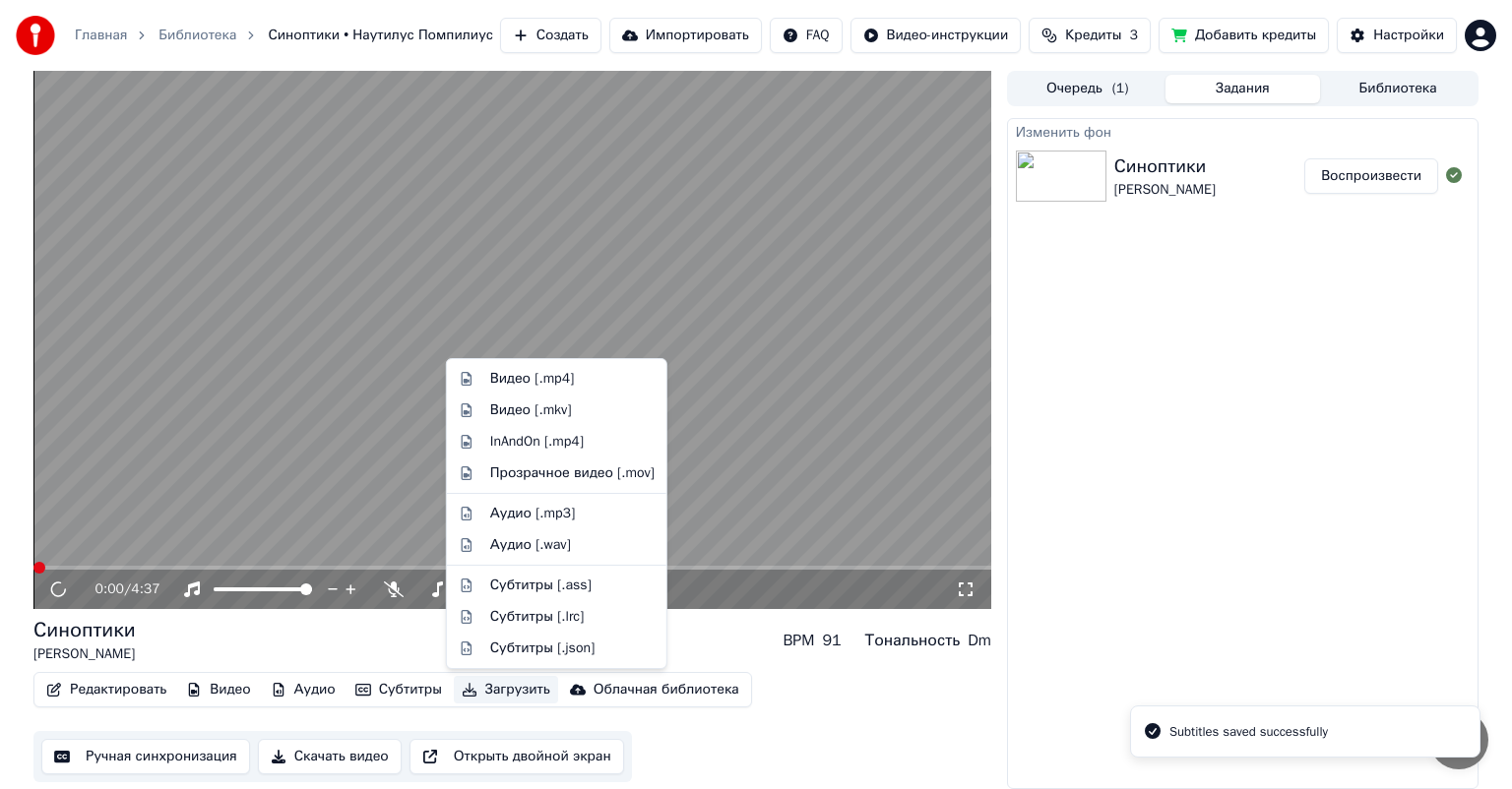 click on "Загрузить" at bounding box center (506, 690) 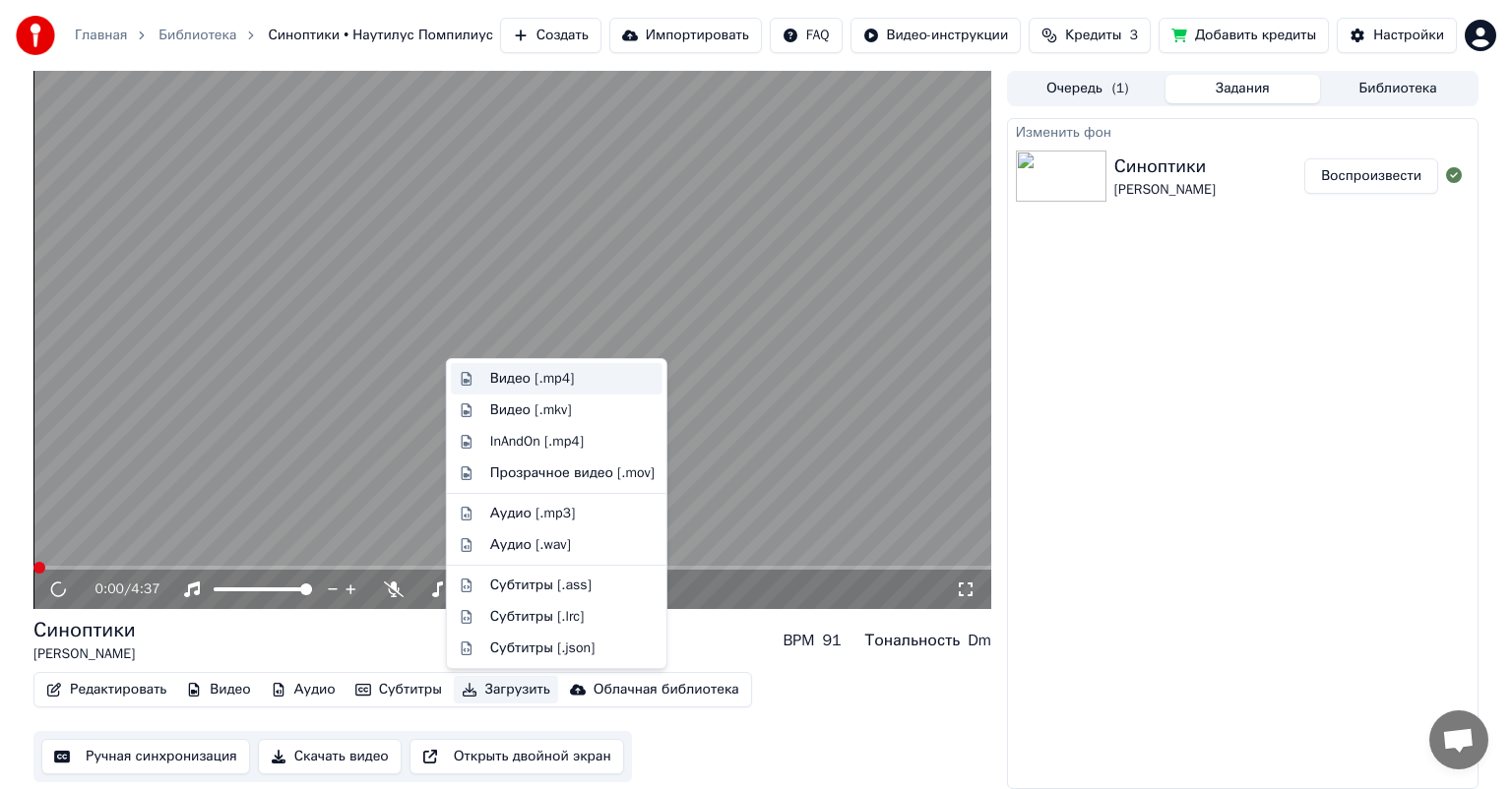 click on "Видео [.mp4]" at bounding box center [532, 379] 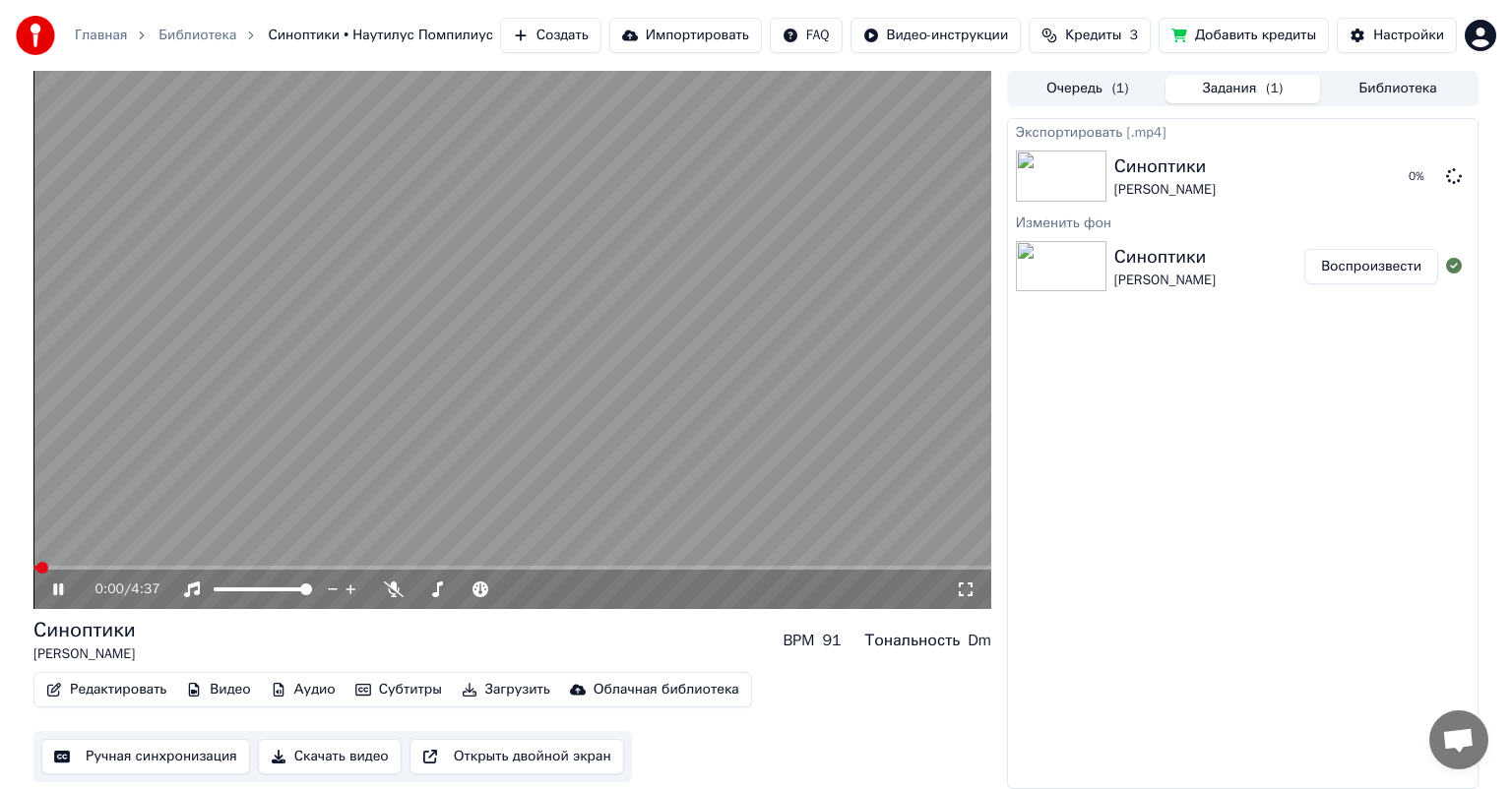 click at bounding box center (512, 568) 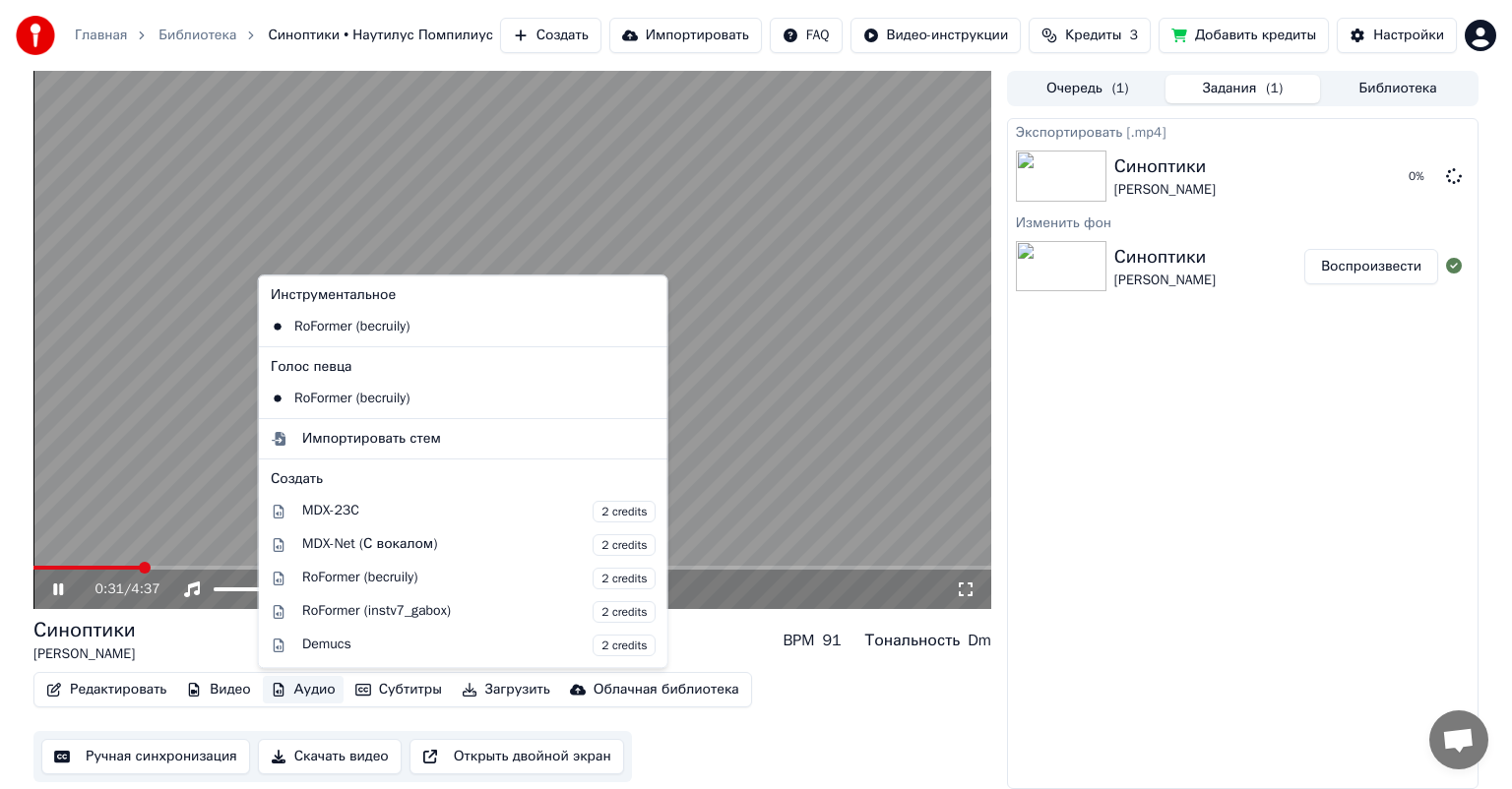 click on "Аудио" at bounding box center [303, 690] 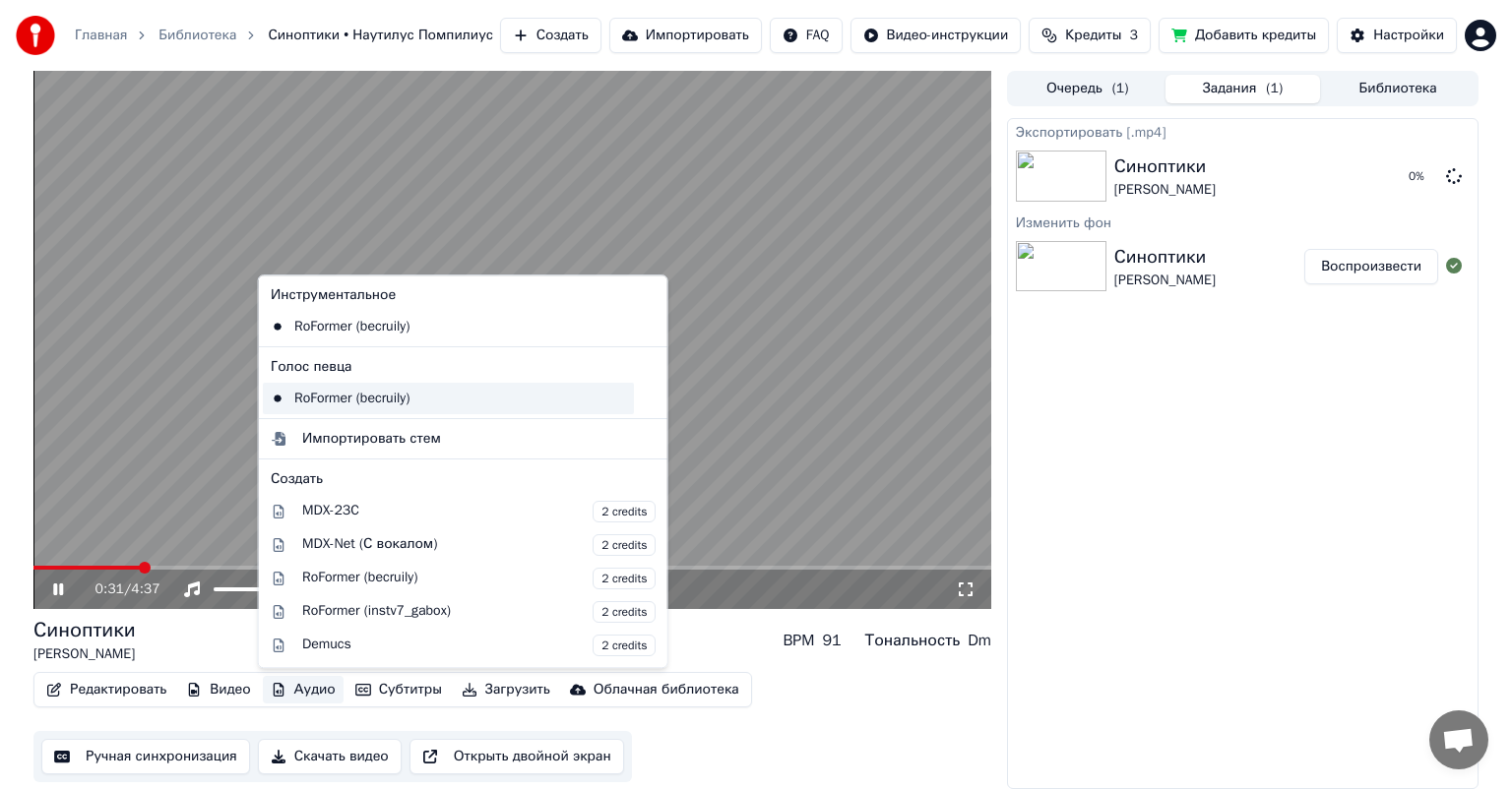 click on "RoFormer (becruily)" at bounding box center [448, 398] 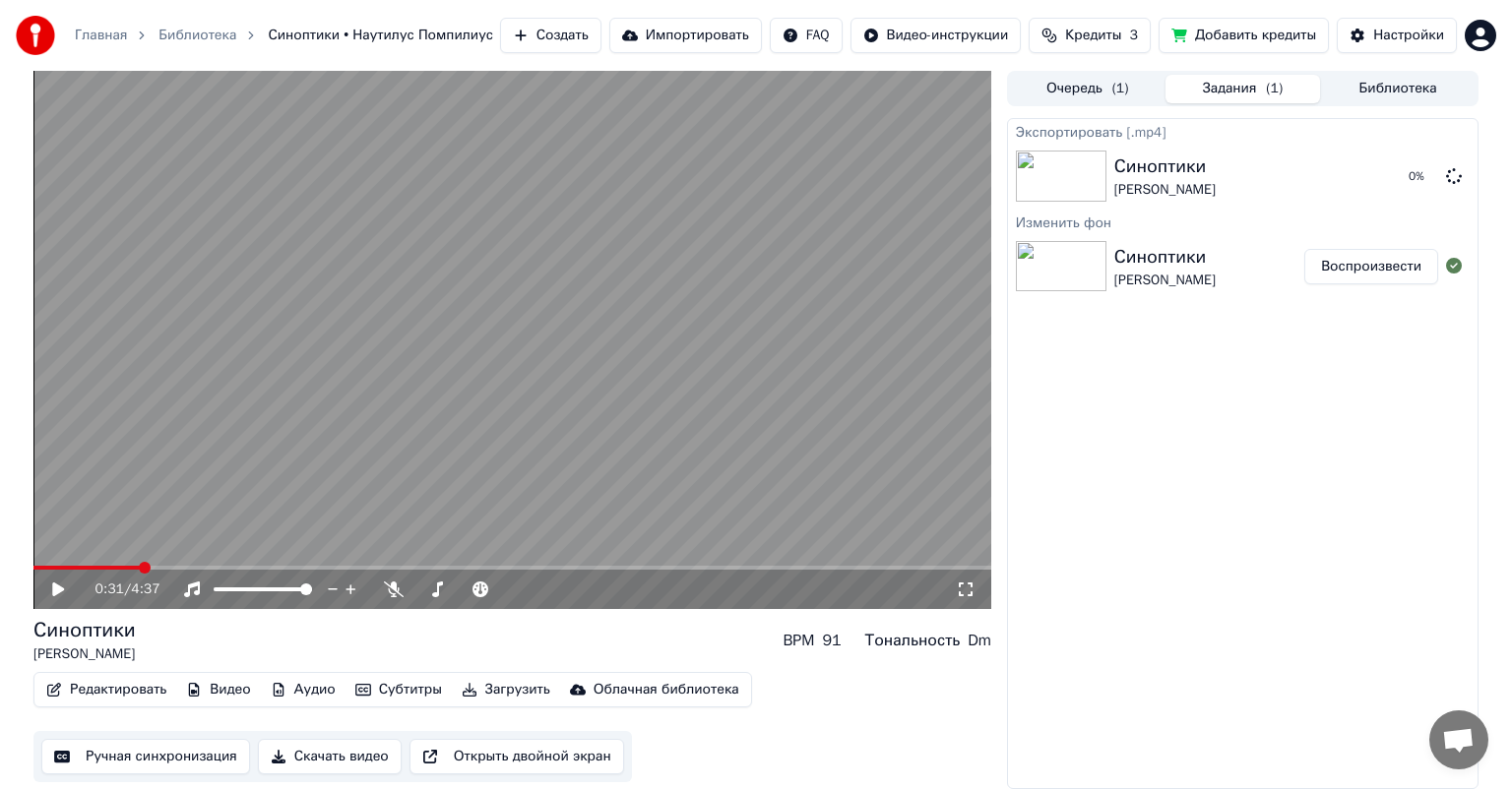 click 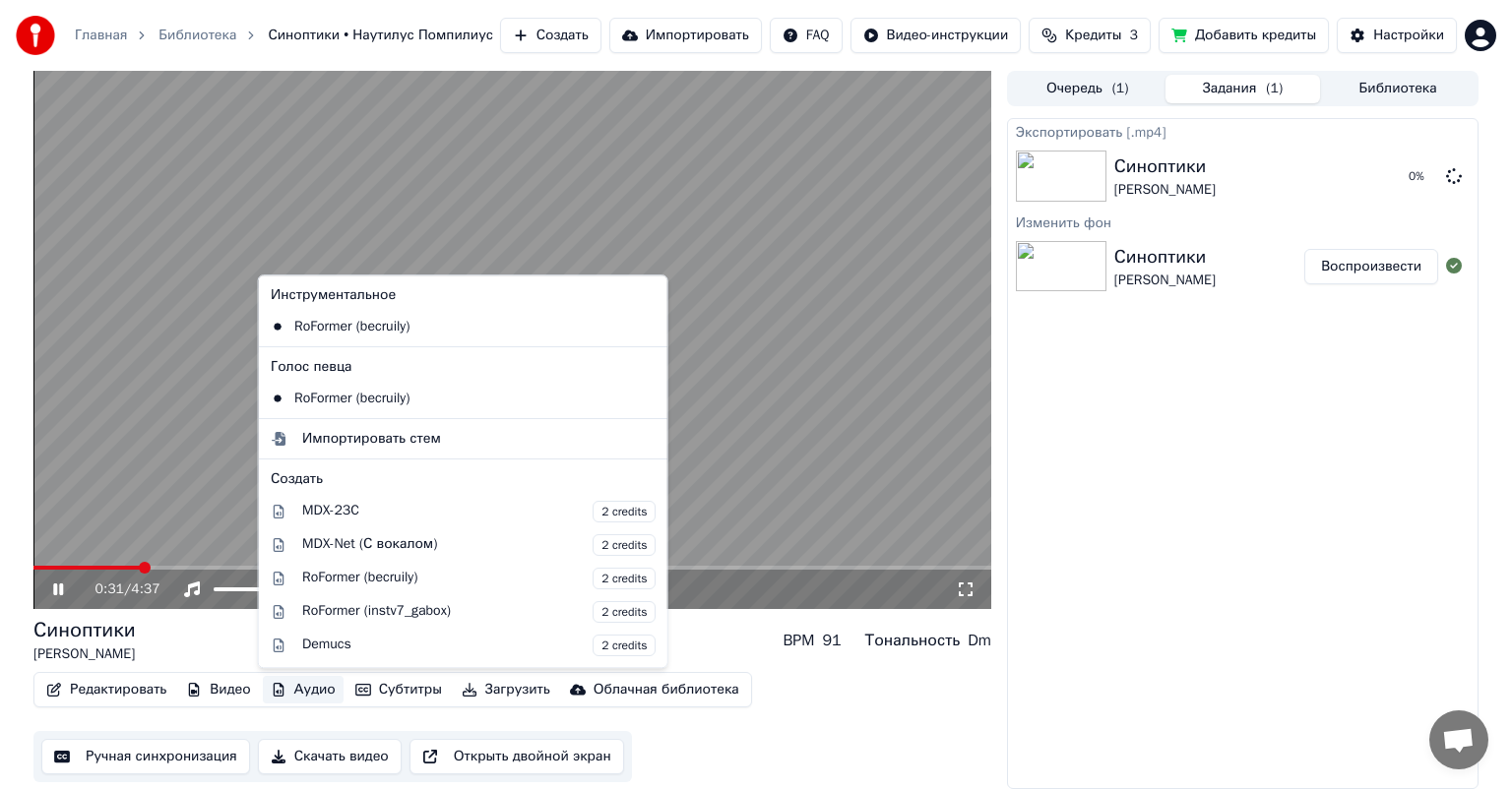 click on "Аудио" at bounding box center (303, 690) 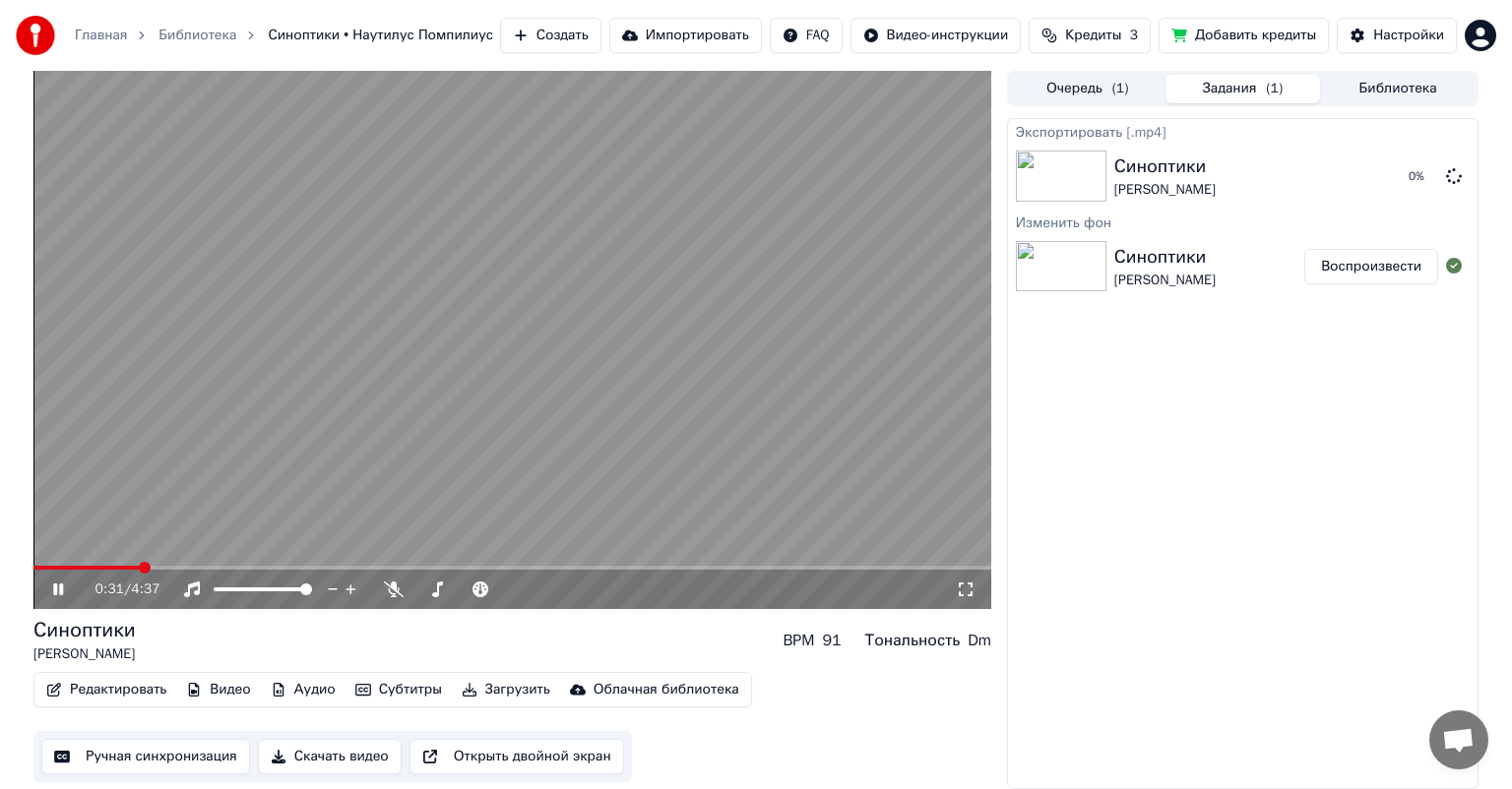 click at bounding box center [512, 339] 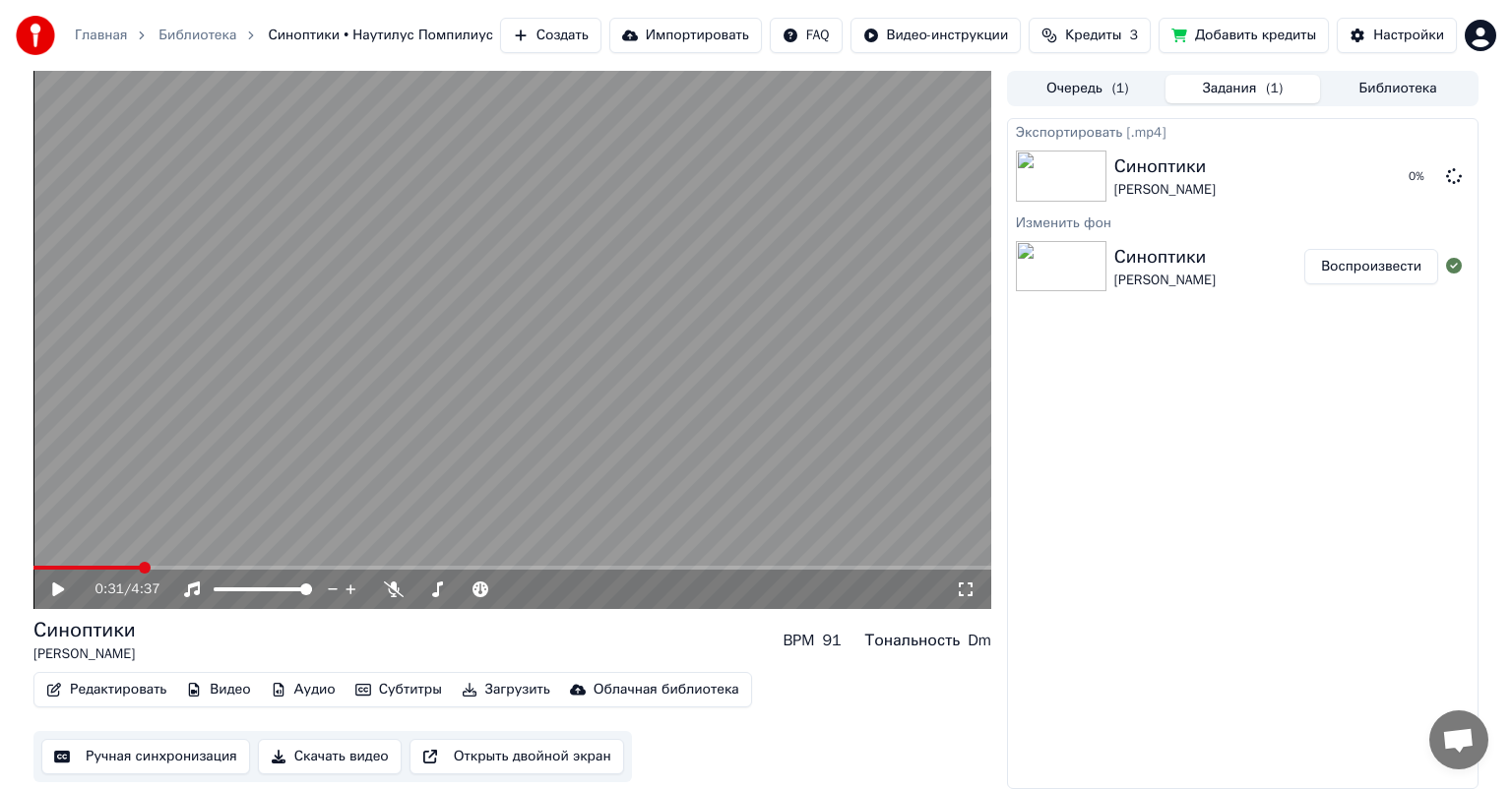 click 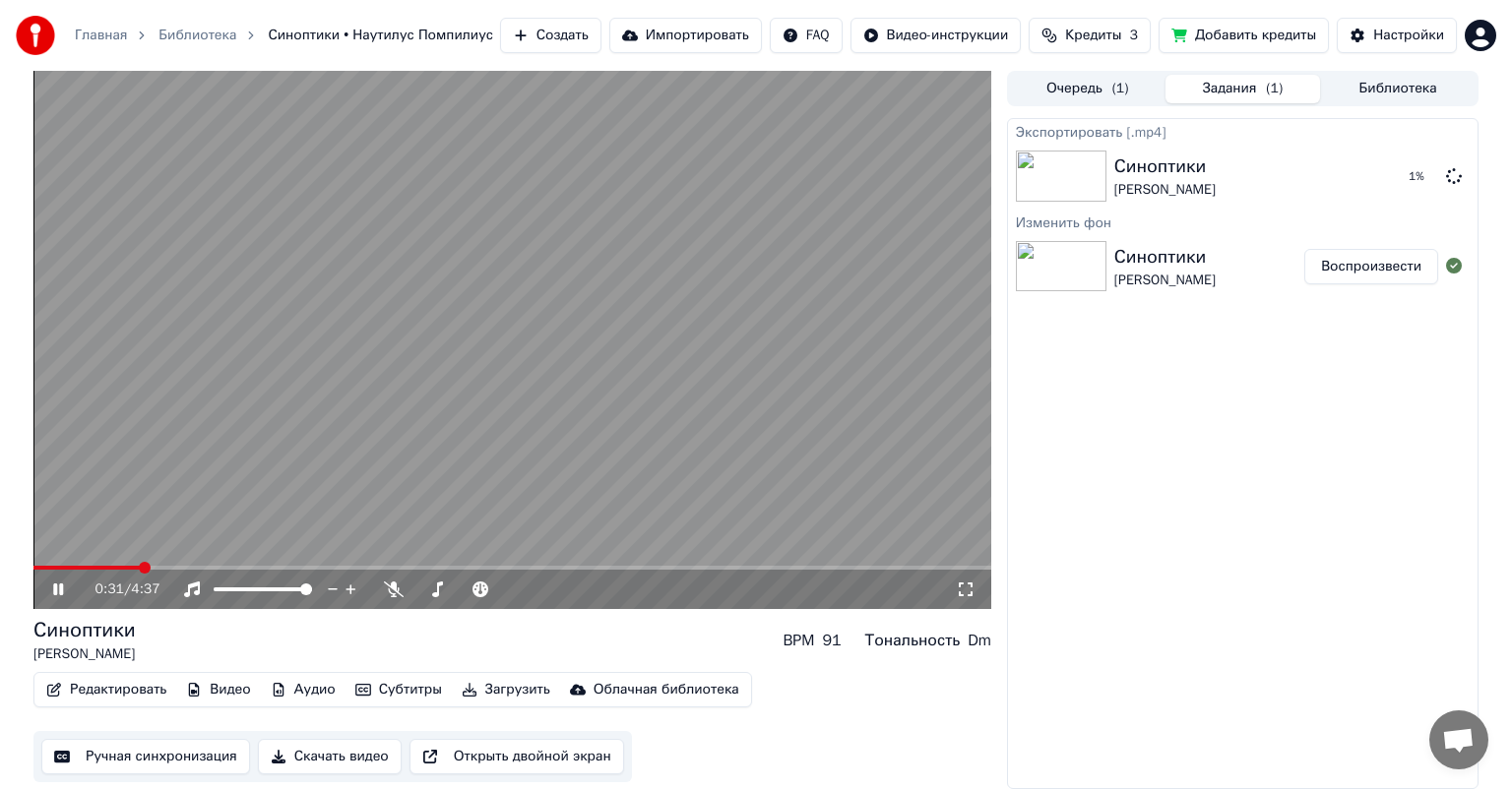 click 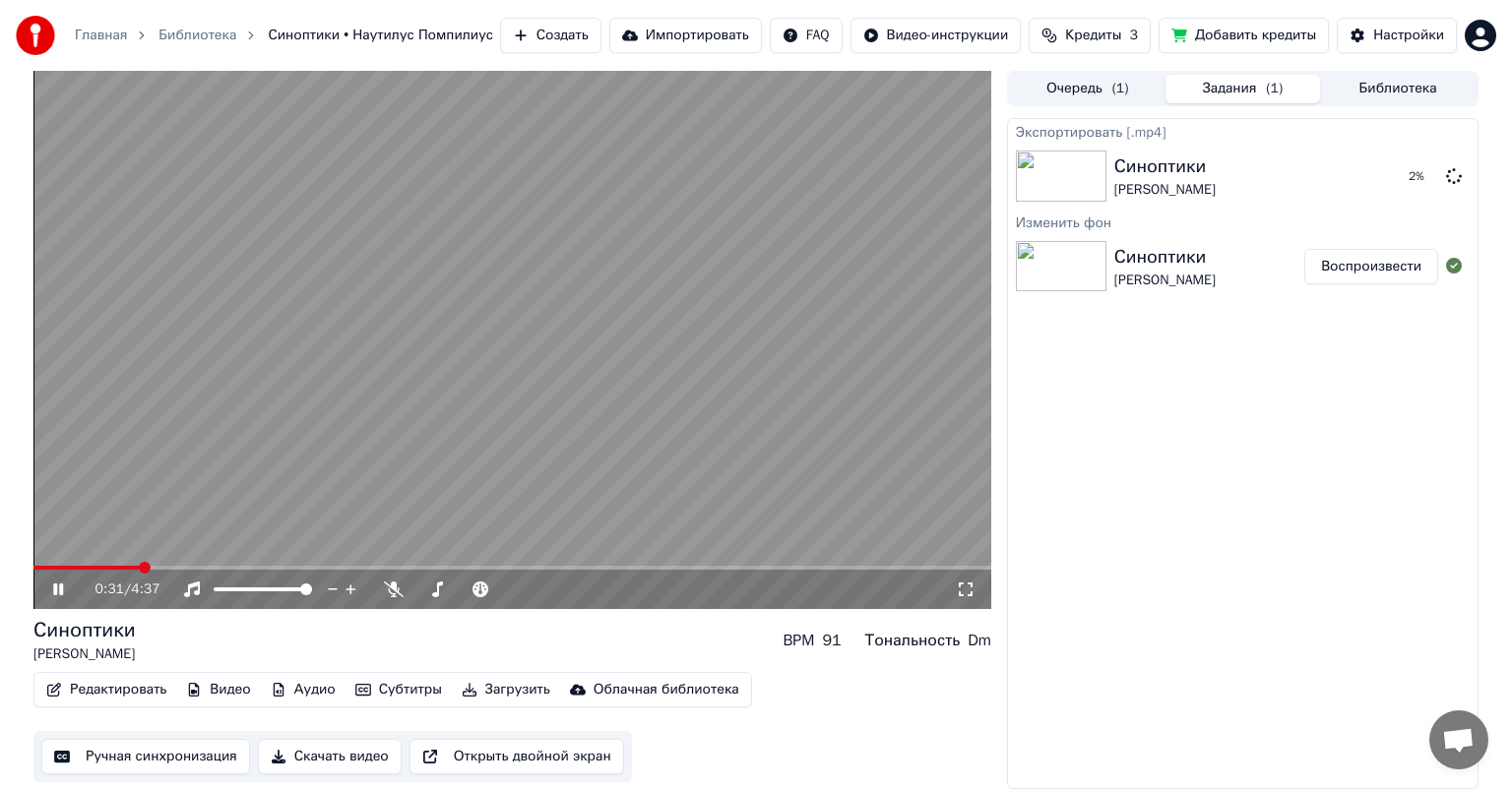 click on "0:31  /  4:37" at bounding box center [512, 589] 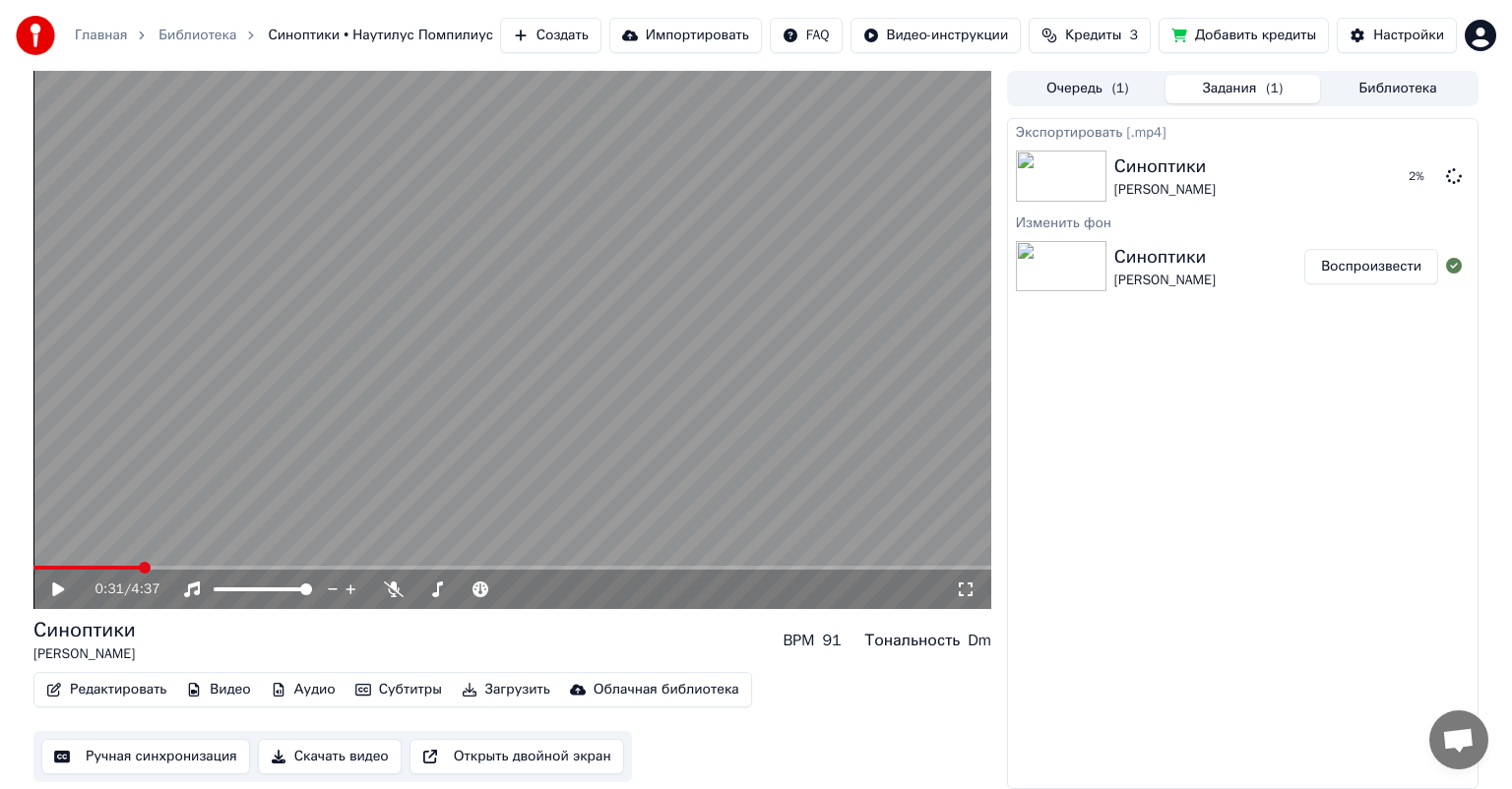 click 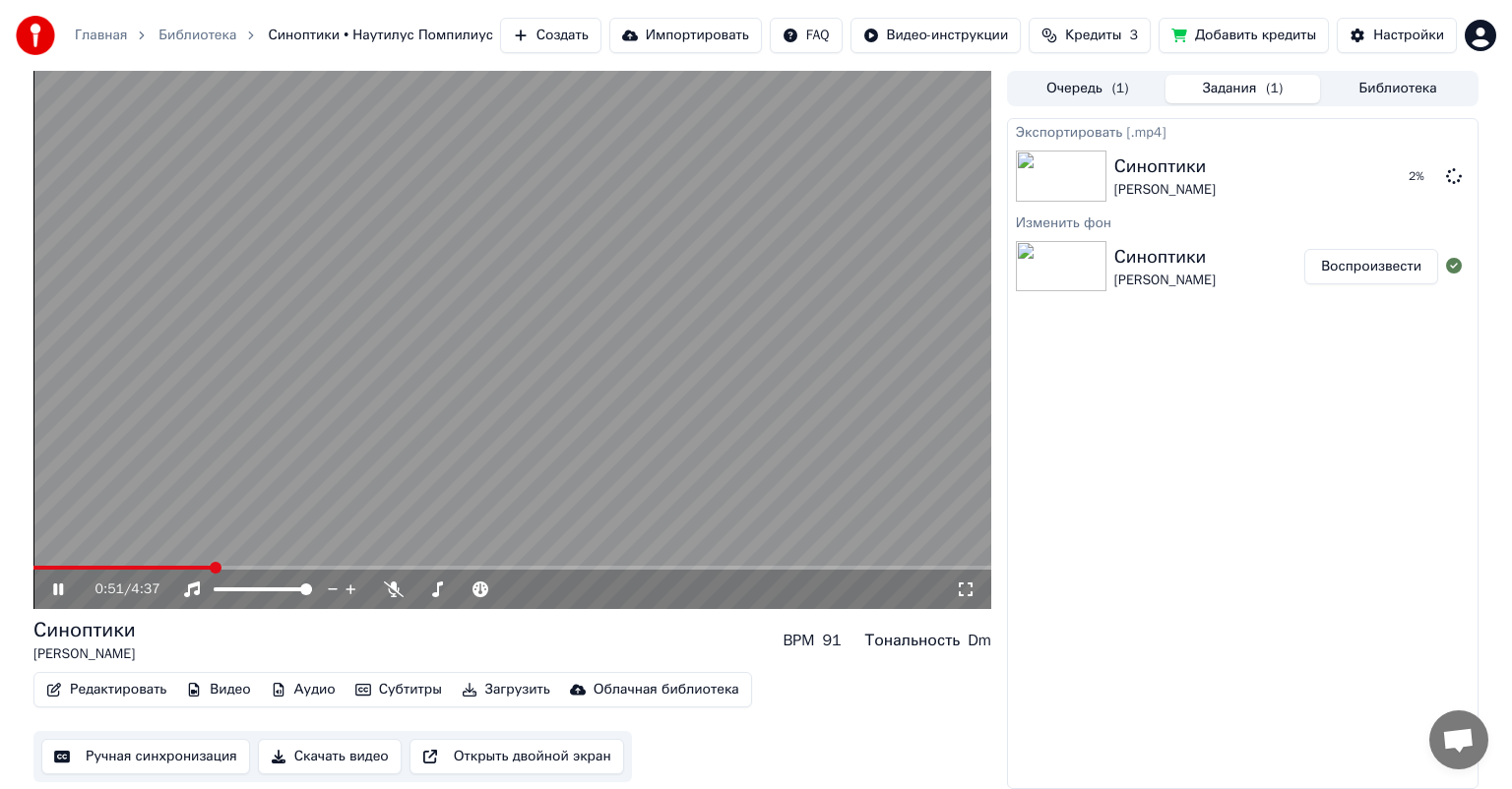 click 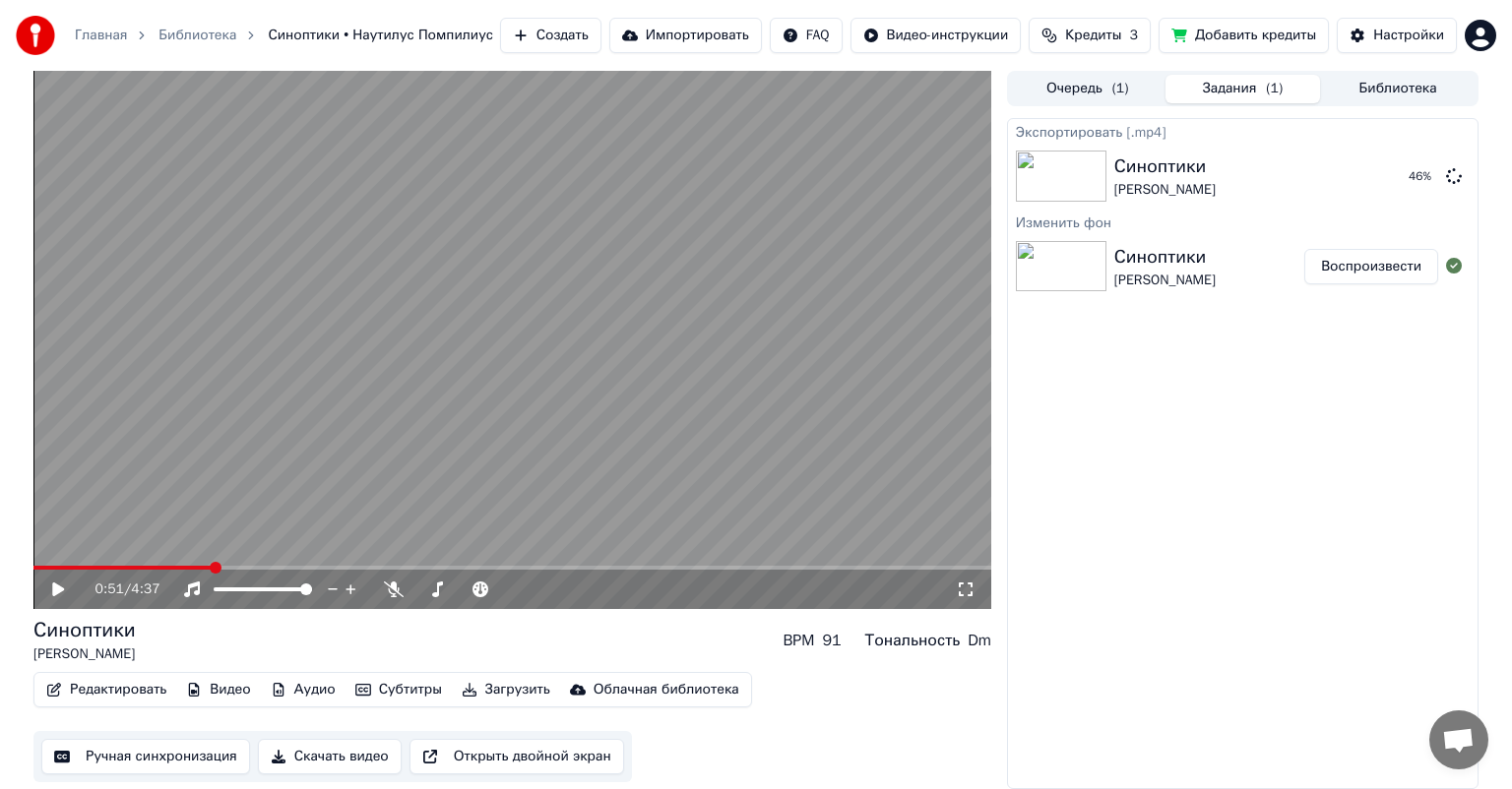 click 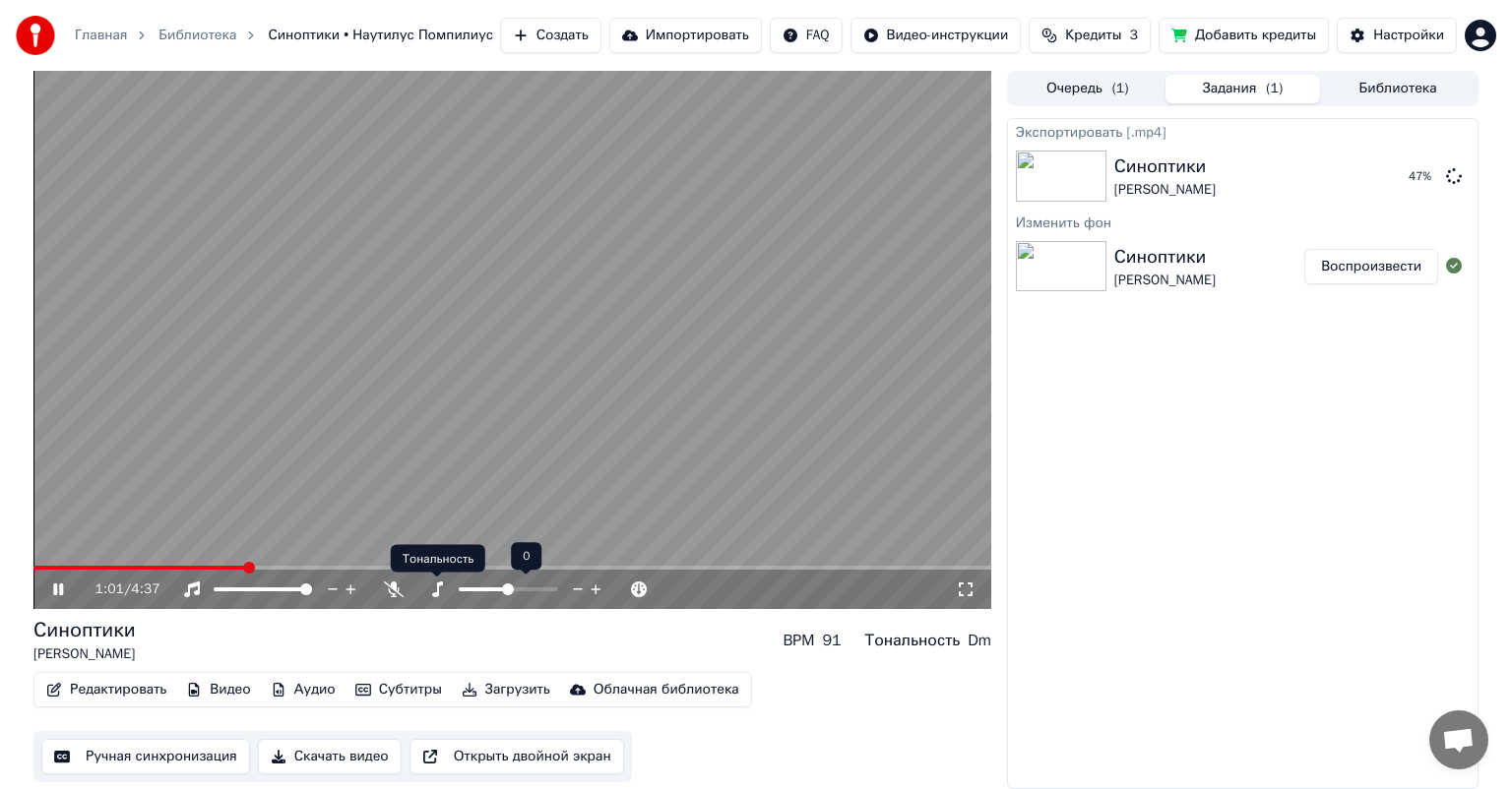 click 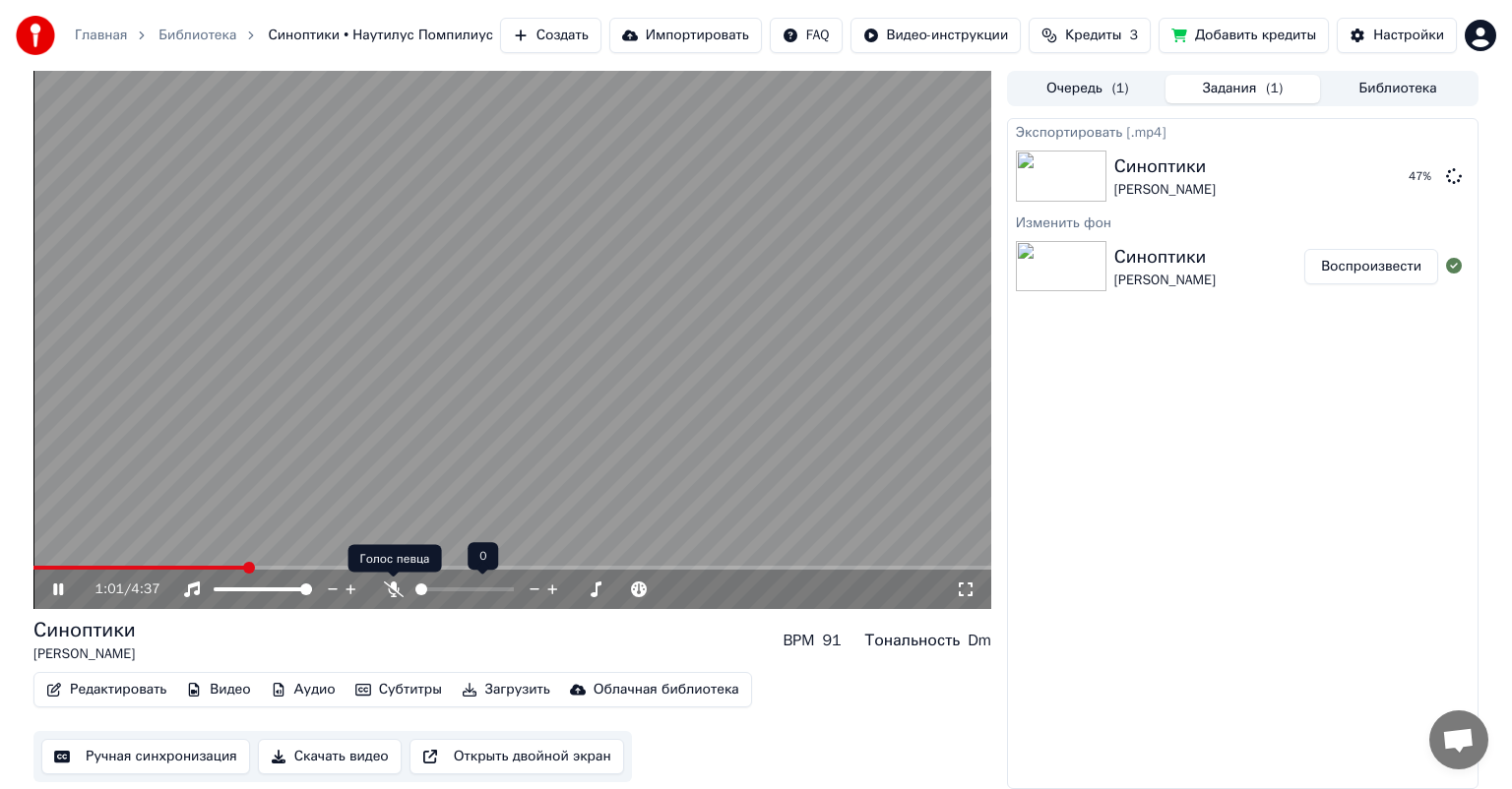click 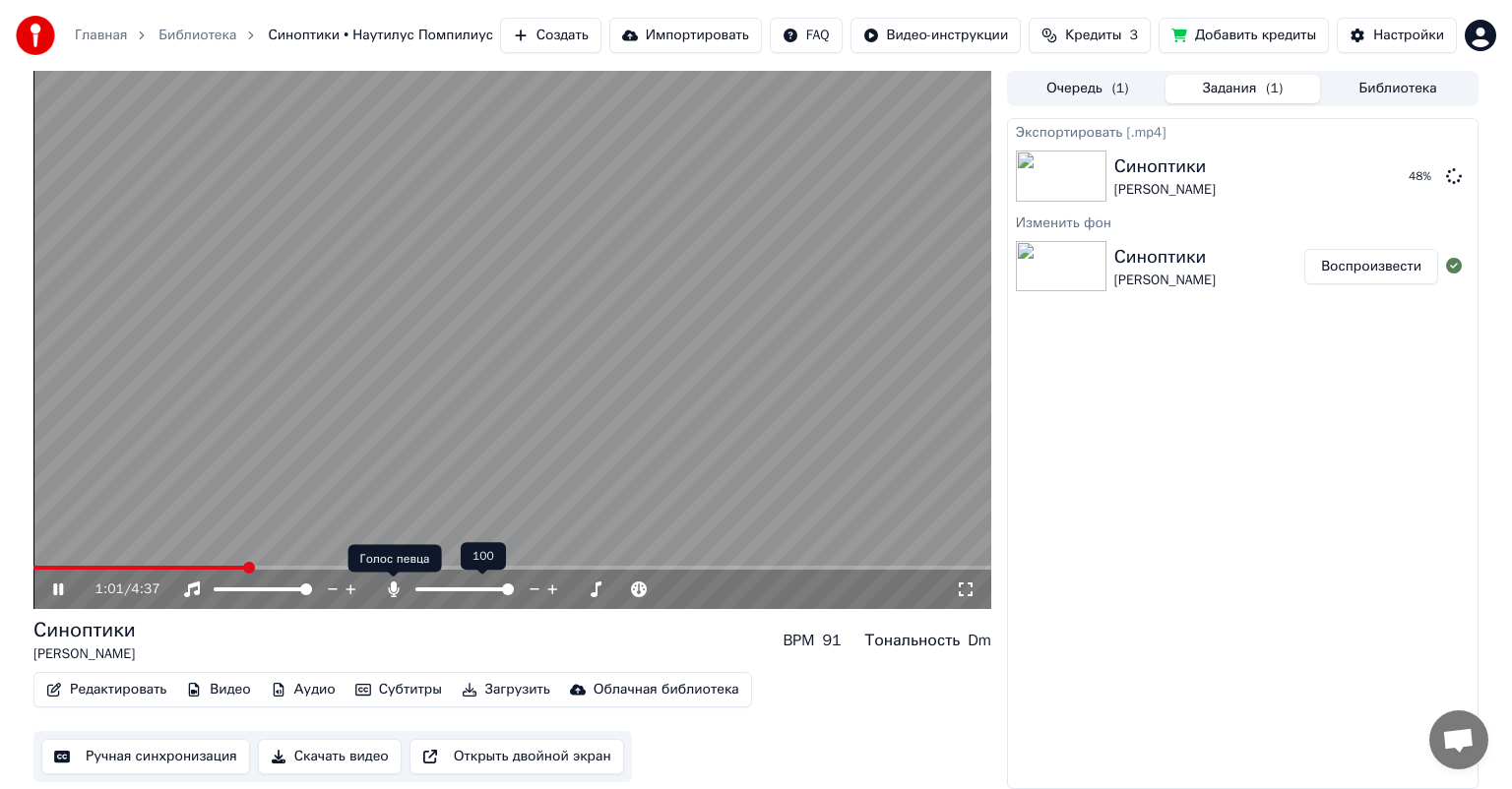 click 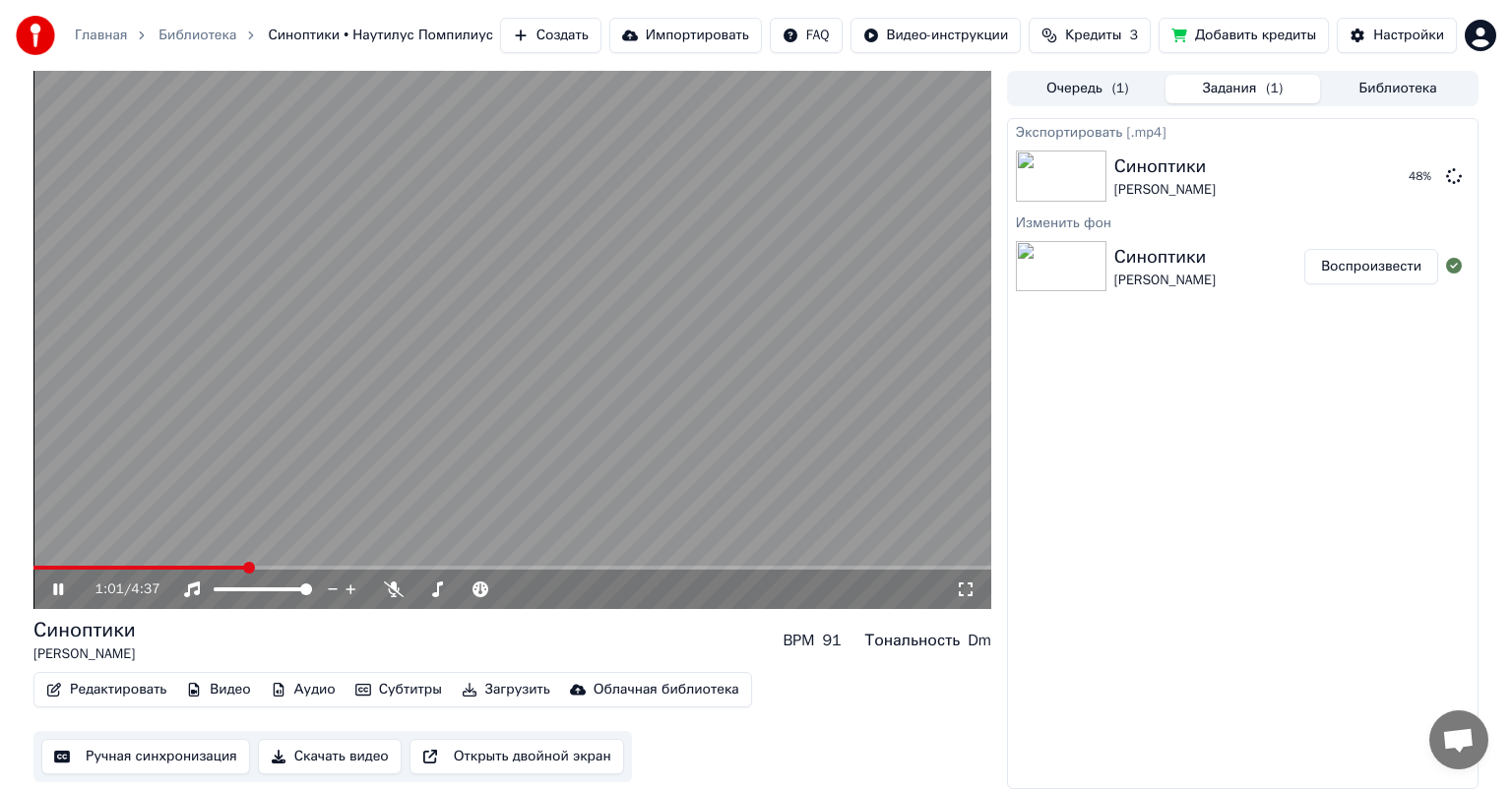 click at bounding box center (512, 568) 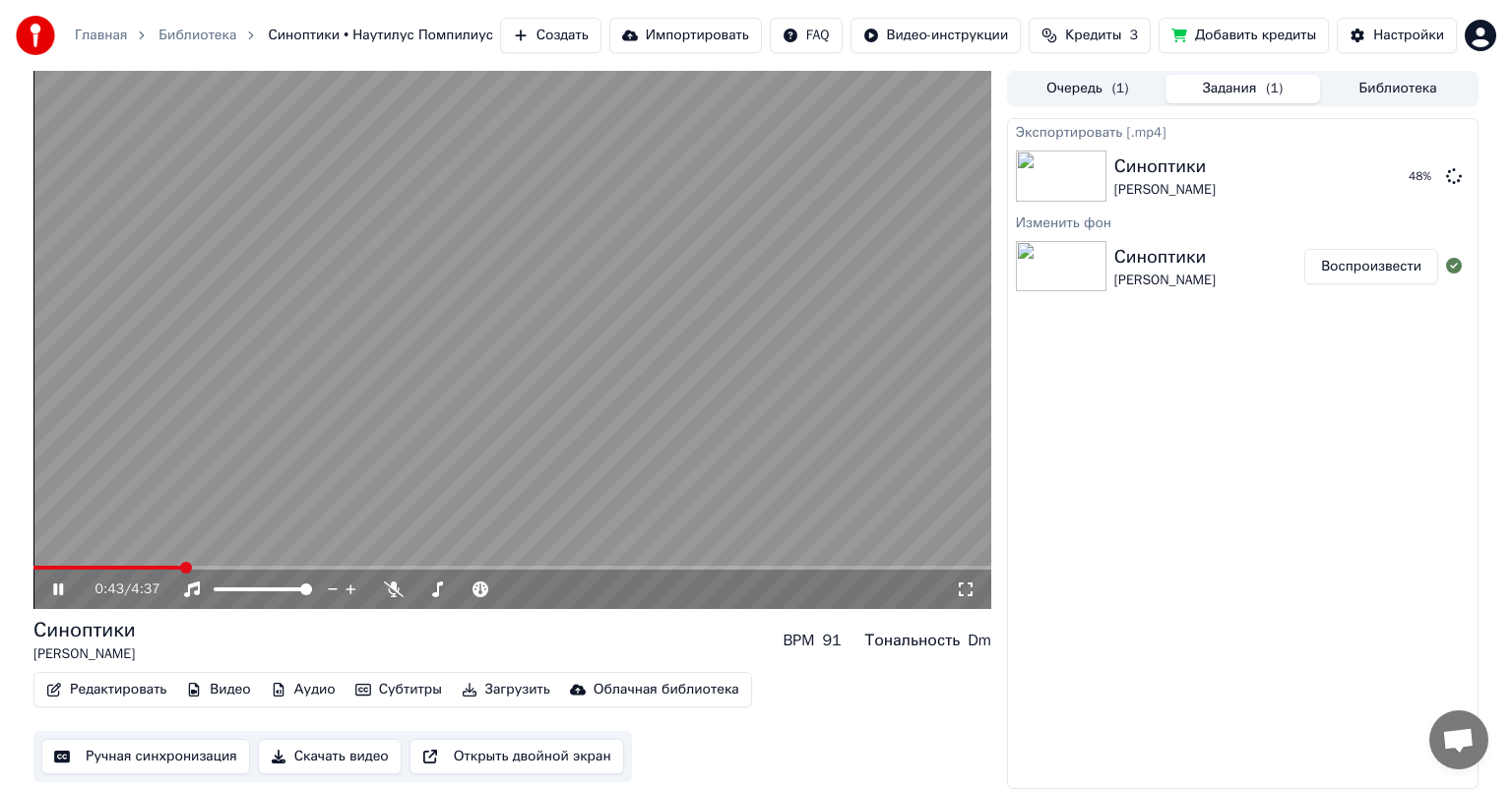 click at bounding box center (107, 568) 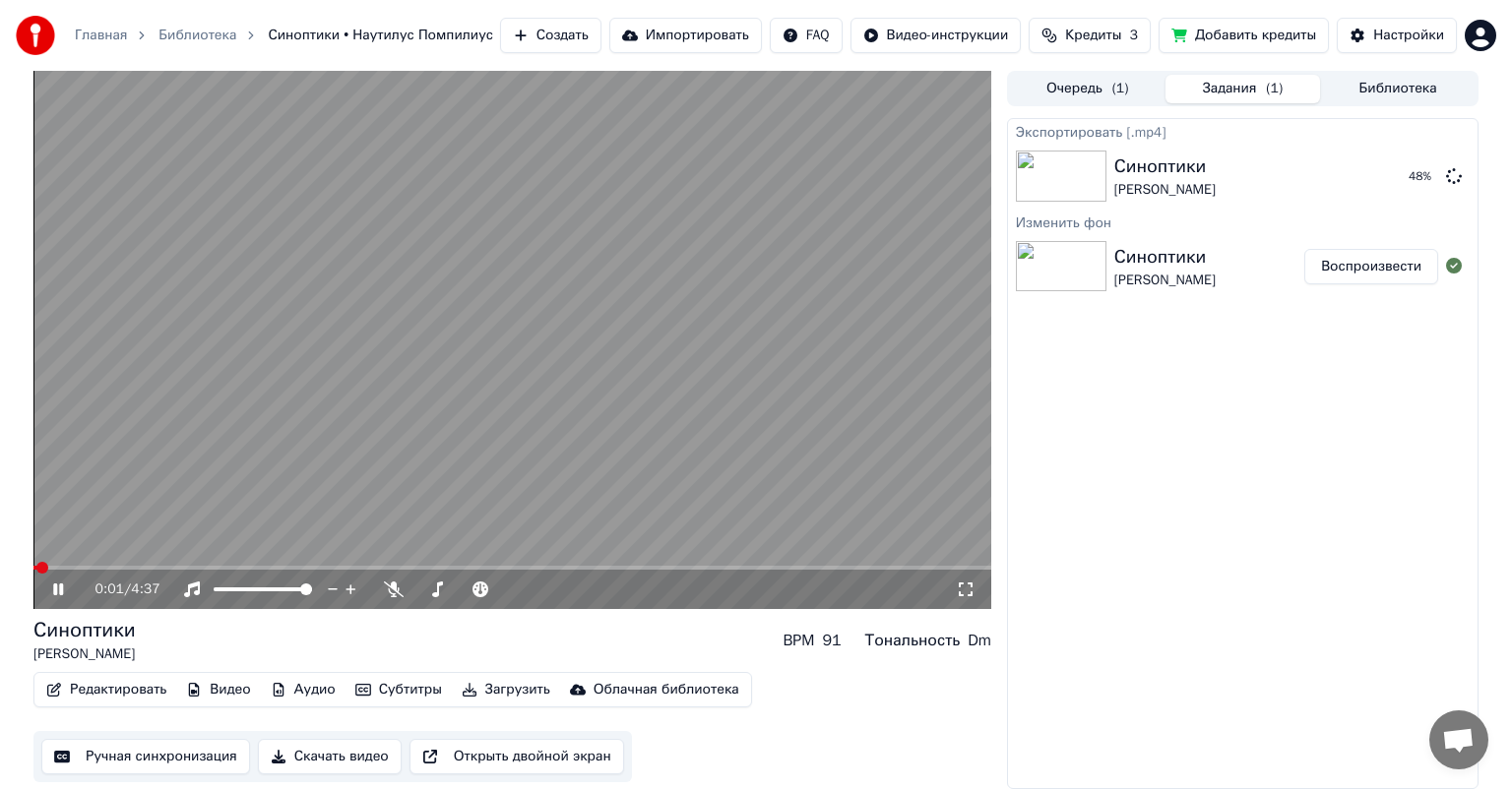 click at bounding box center [35, 568] 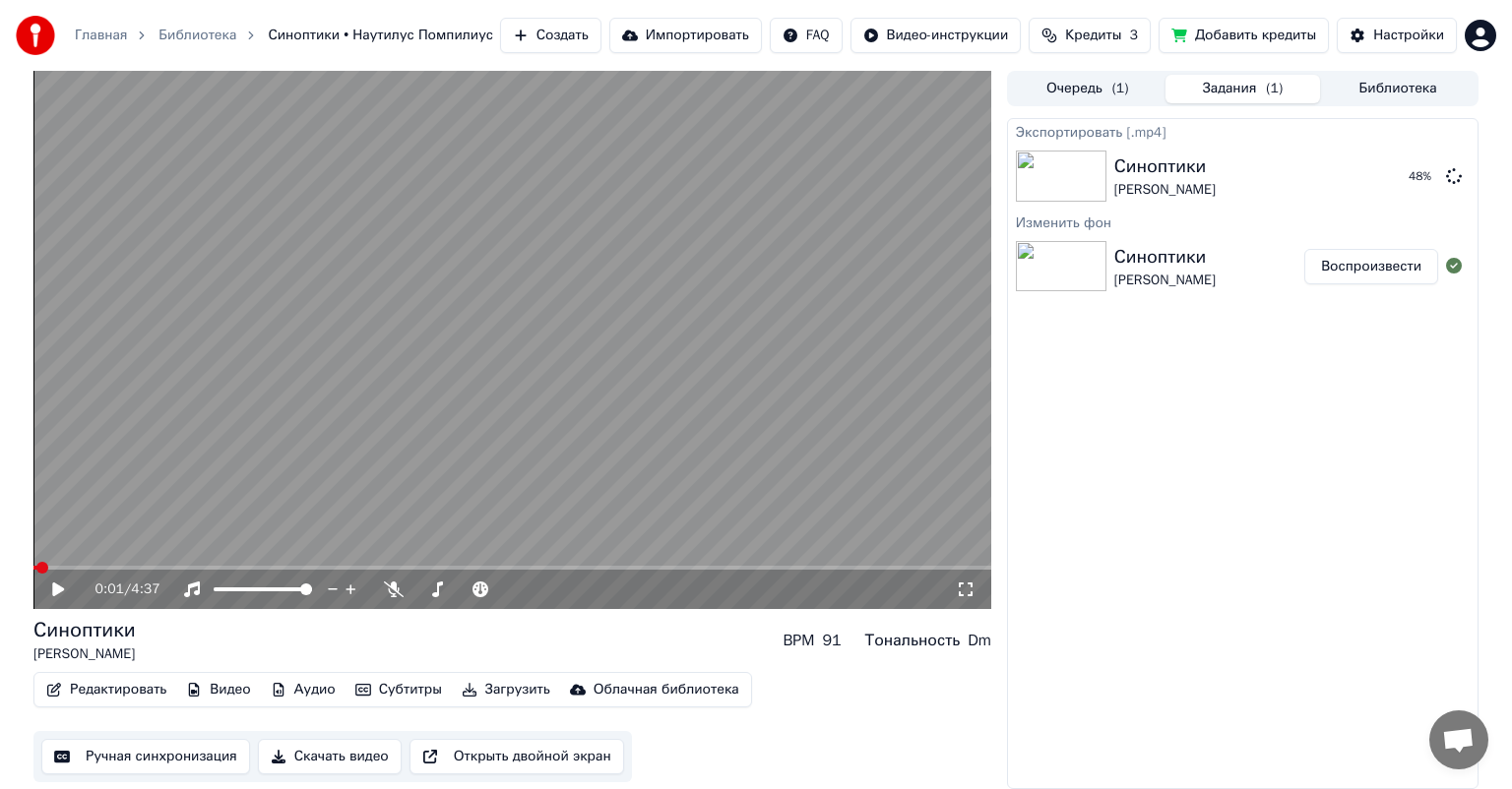 click 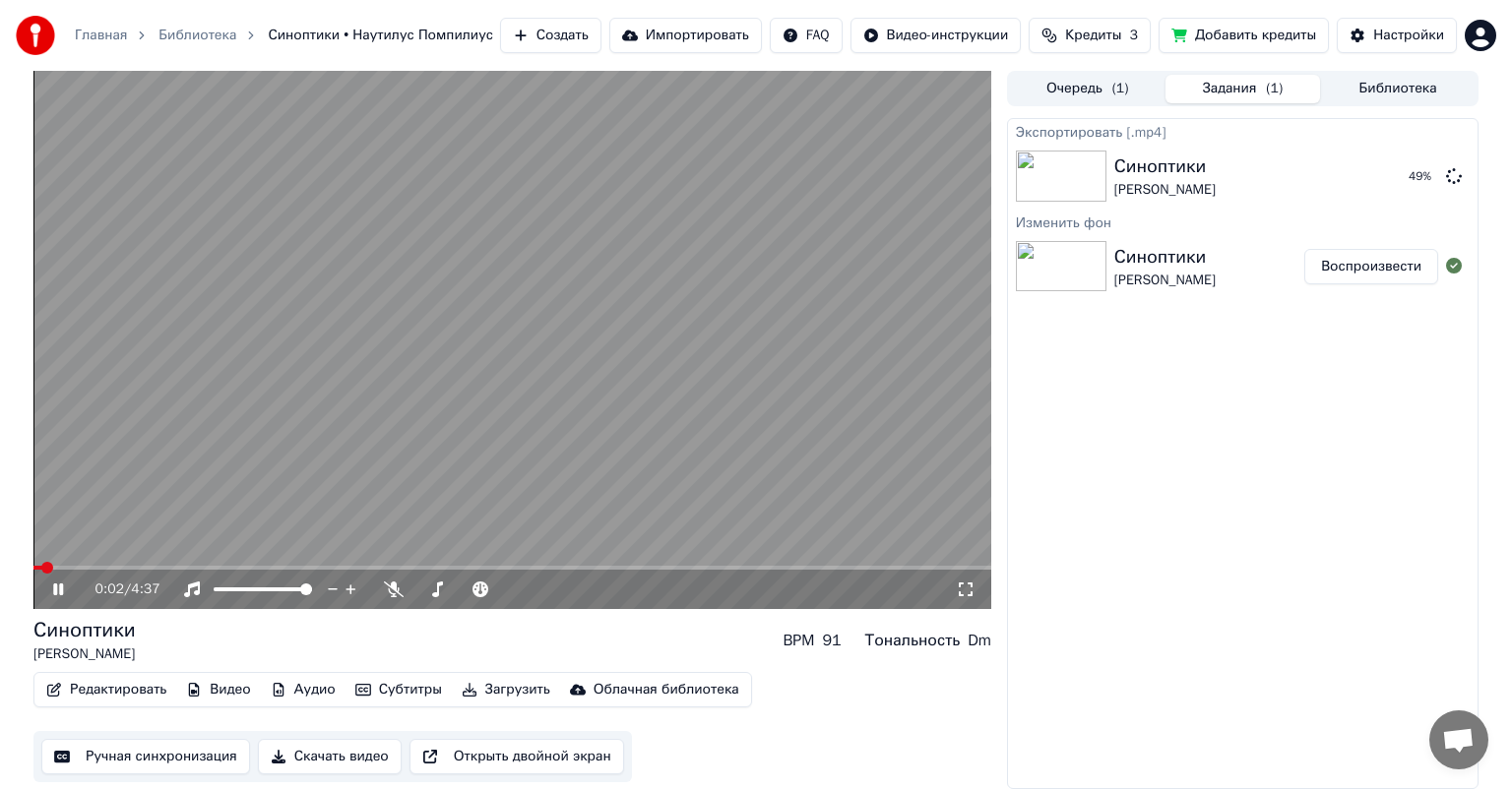 click 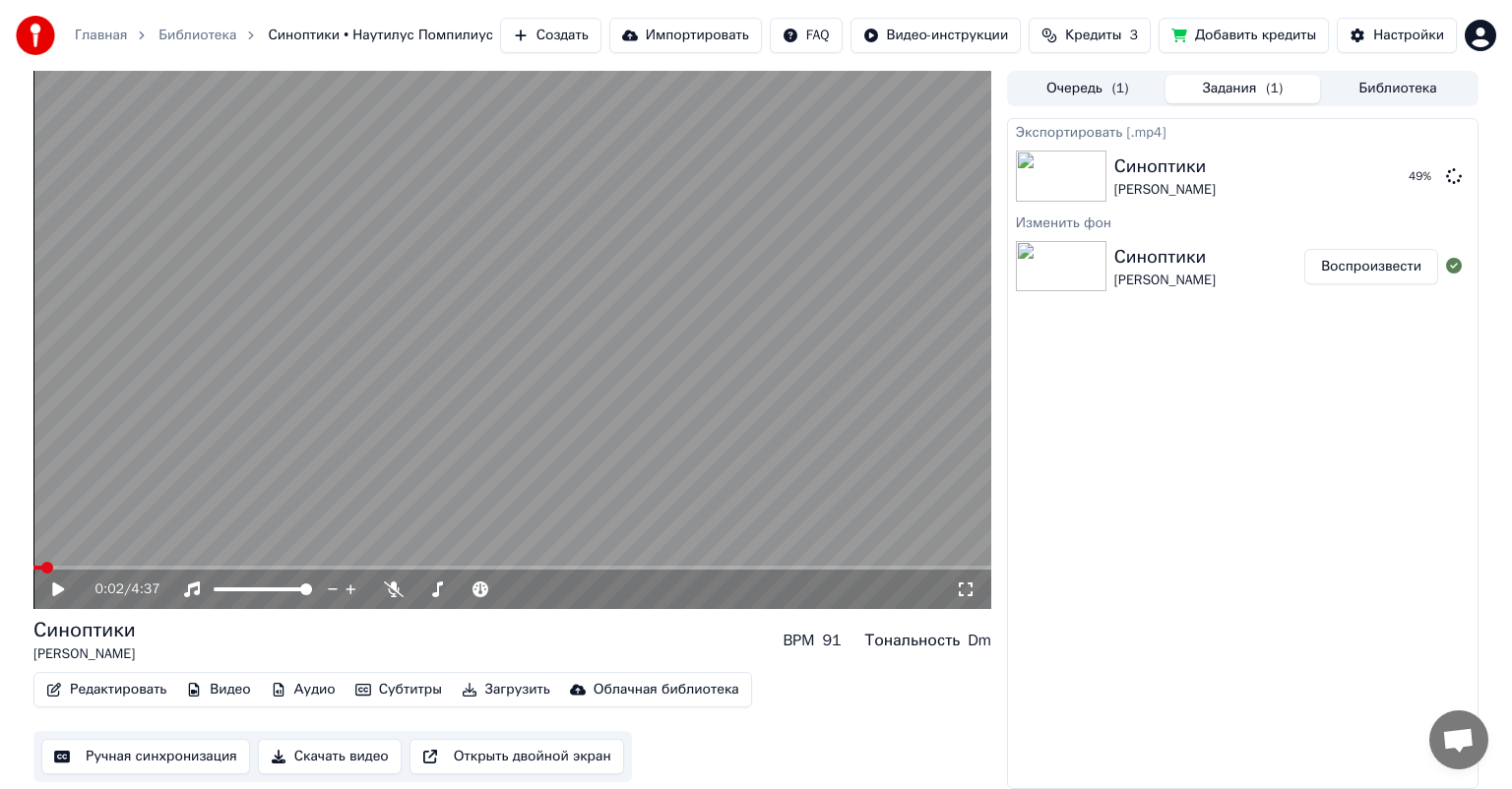 click on "Кредиты" at bounding box center (1093, 35) 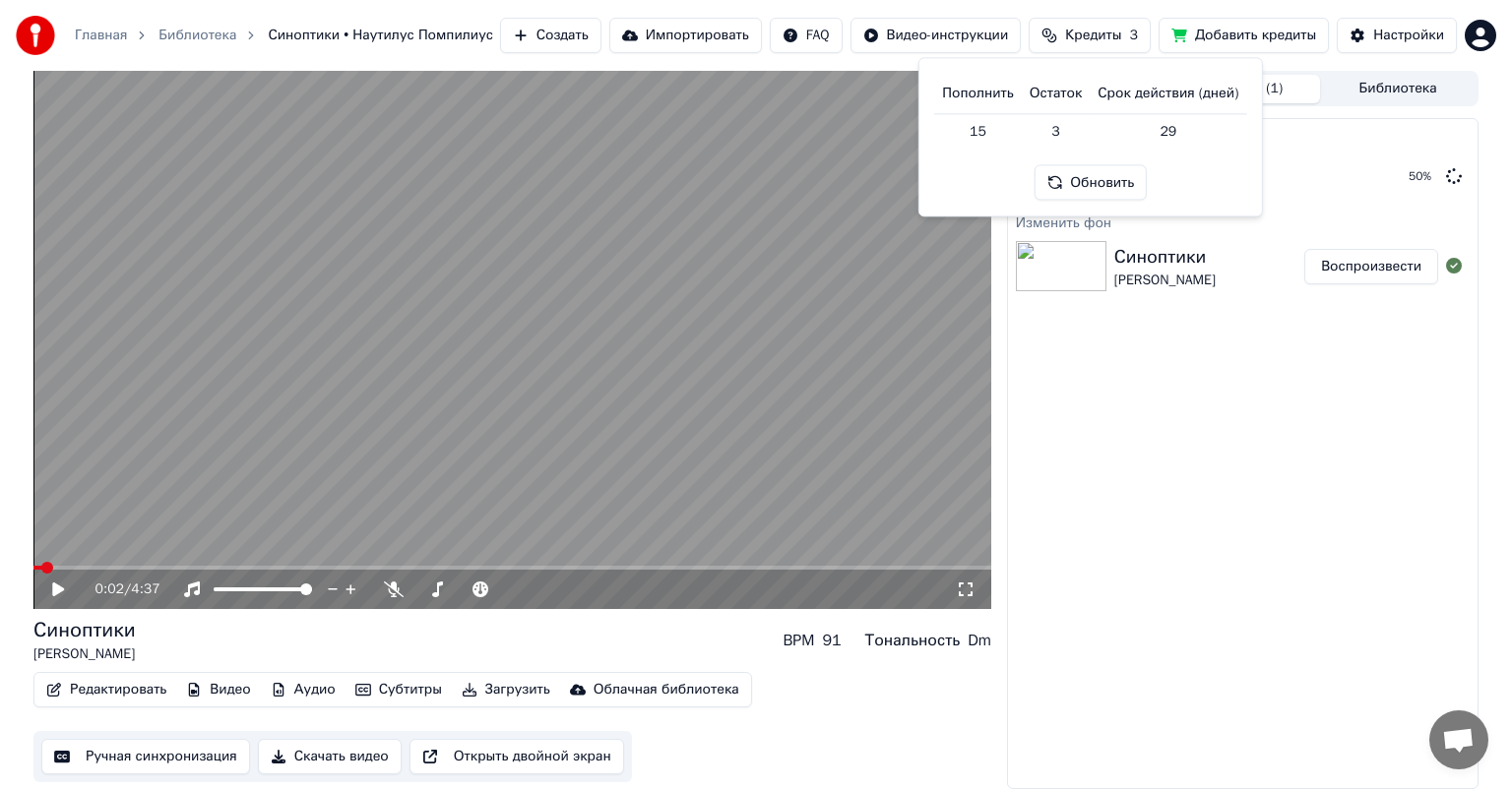 click on "15" at bounding box center (977, 131) 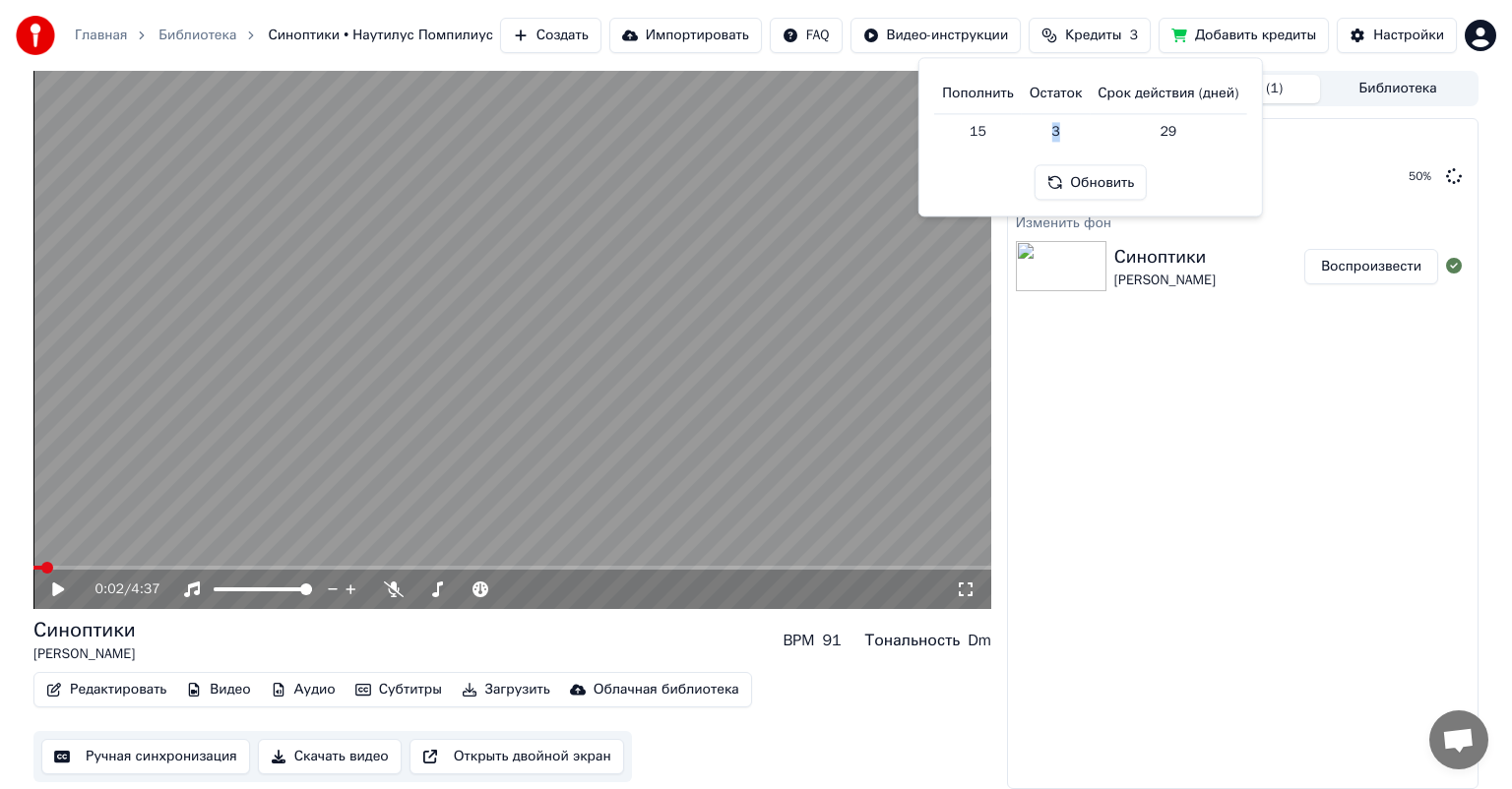 drag, startPoint x: 1053, startPoint y: 136, endPoint x: 1066, endPoint y: 135, distance: 13.038405 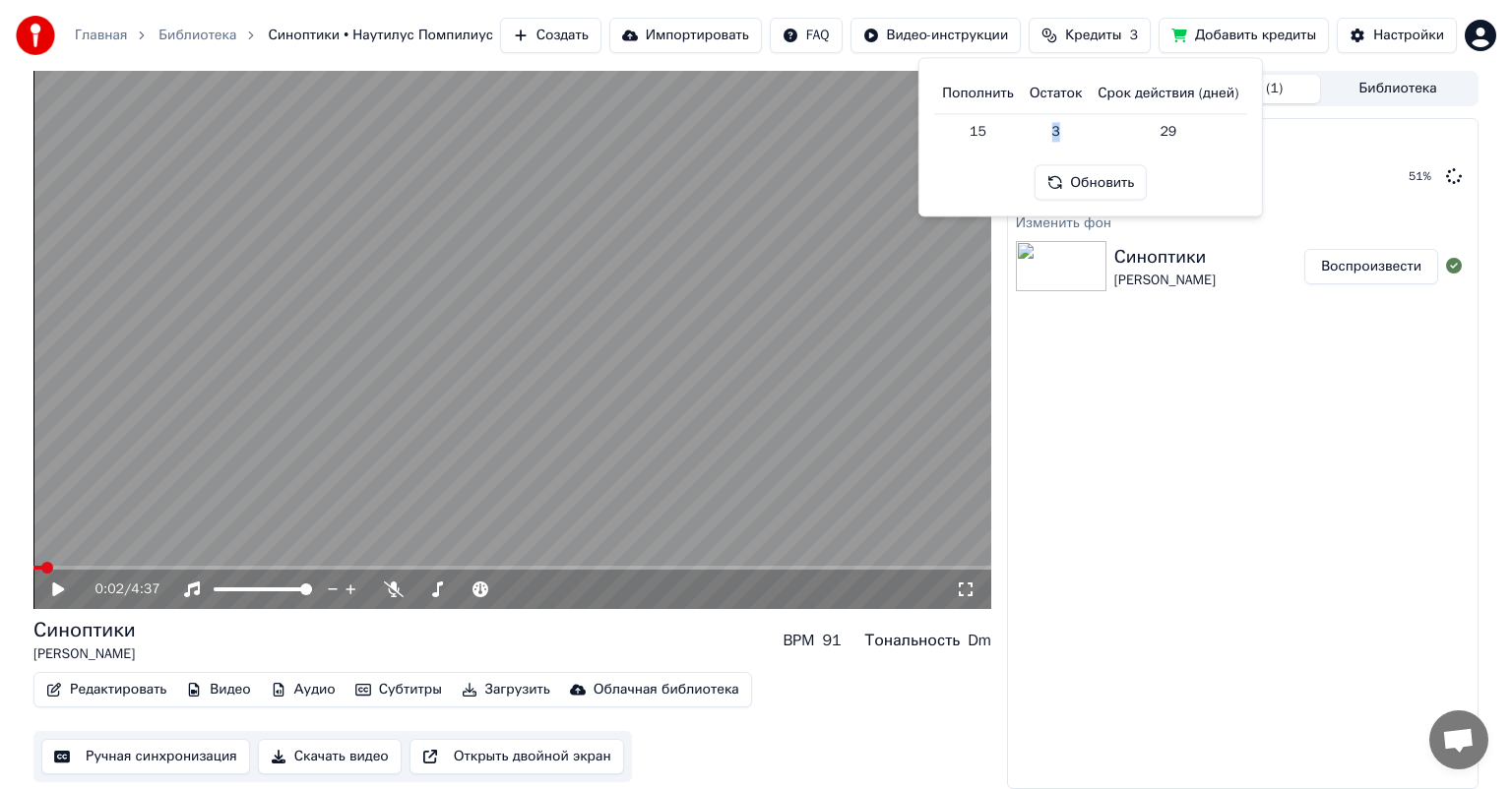 click on "3" at bounding box center [1056, 131] 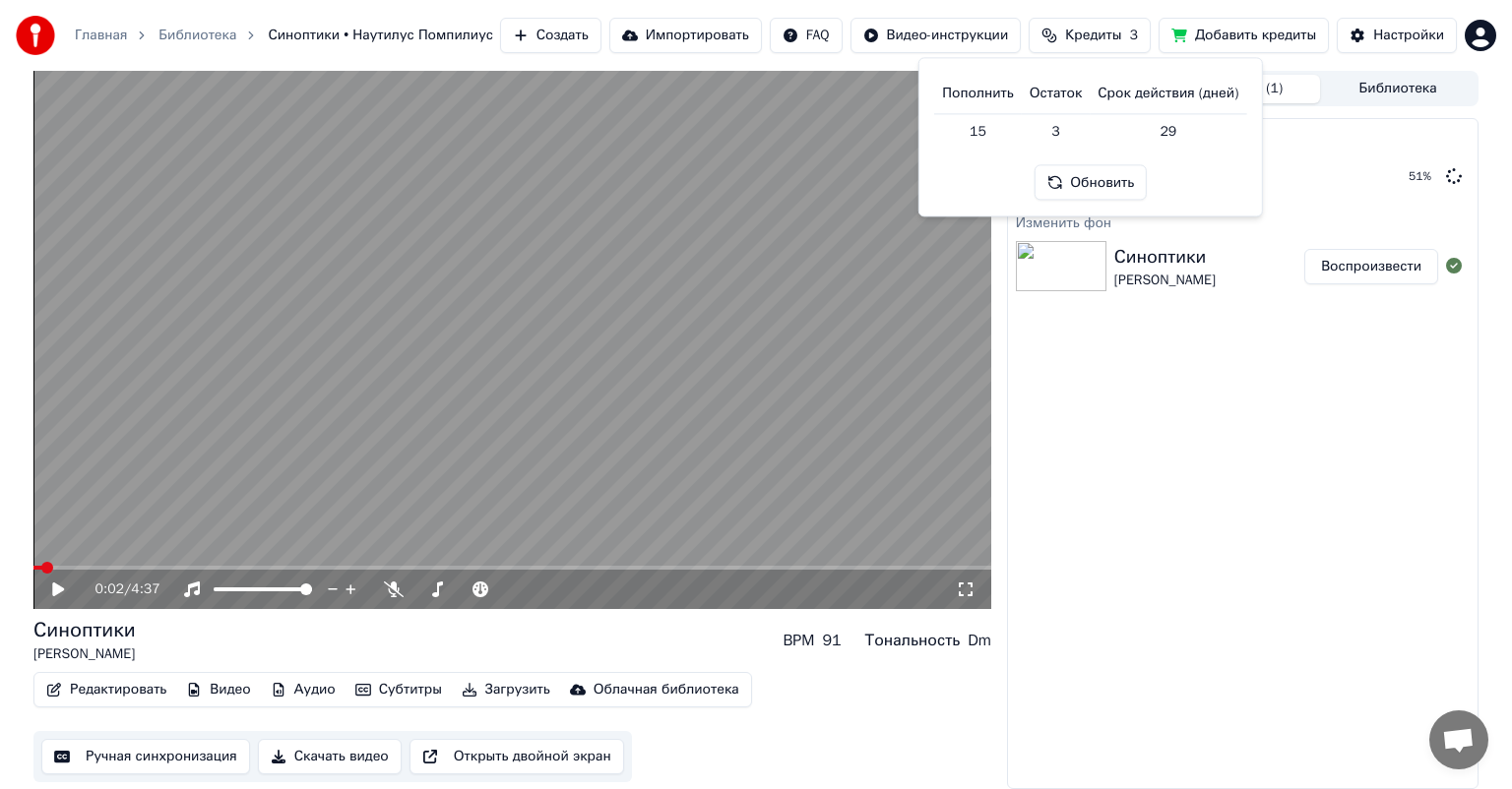 click on "3" at bounding box center (1056, 131) 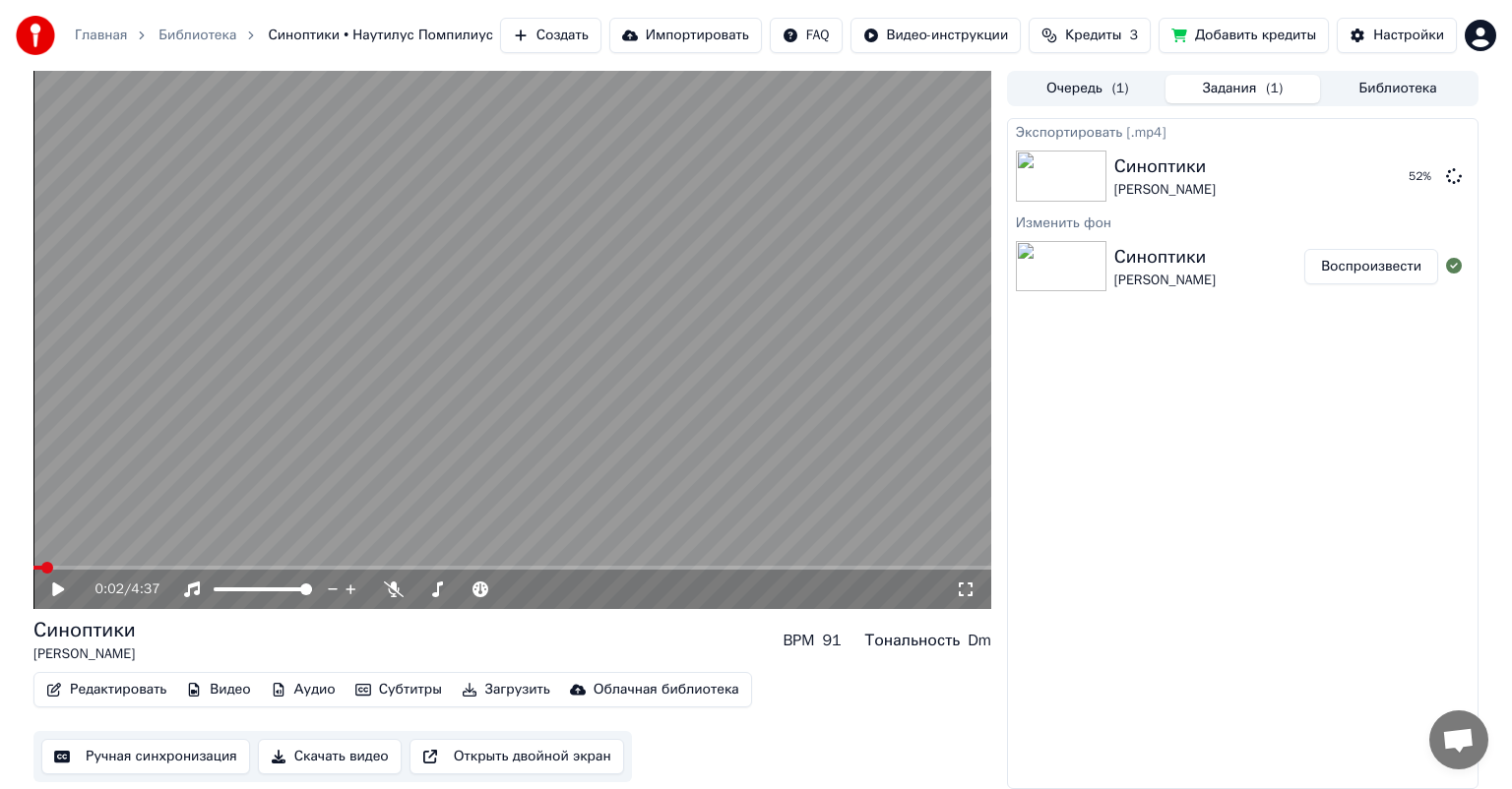 click on "Кредиты" at bounding box center [1093, 35] 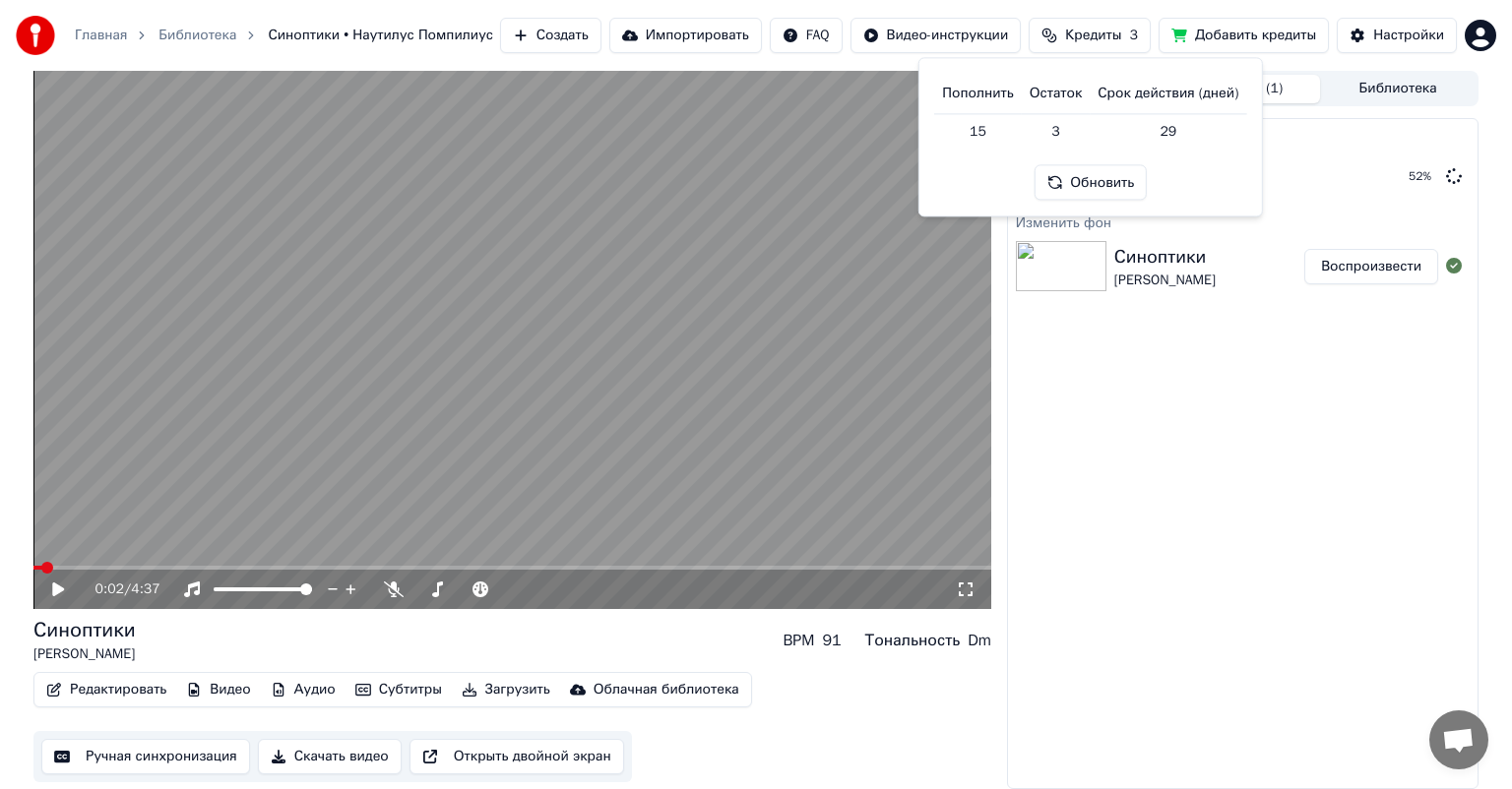 click on "Обновить" at bounding box center [1090, 183] 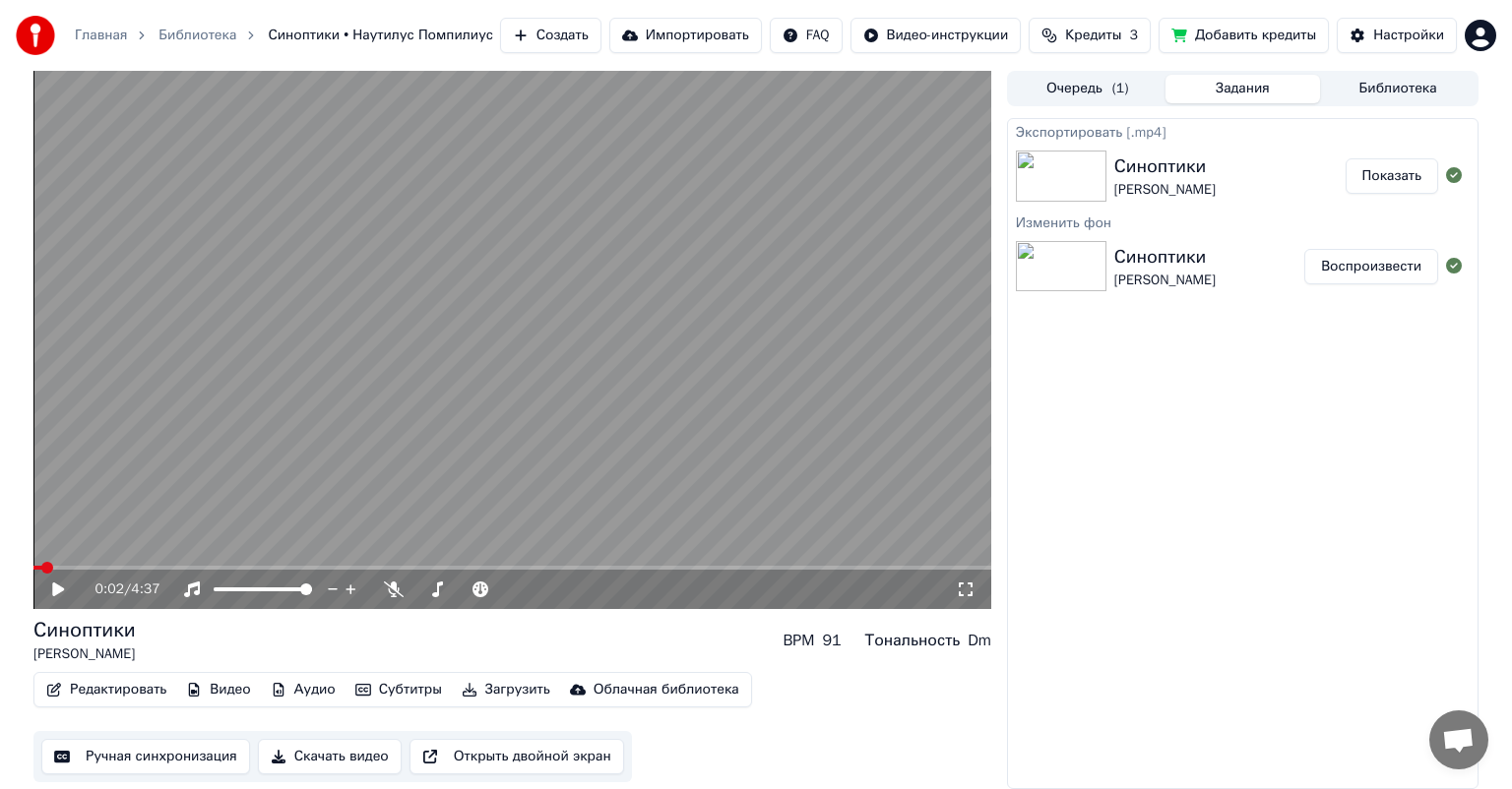 drag, startPoint x: 160, startPoint y: 329, endPoint x: 606, endPoint y: 153, distance: 479.47054 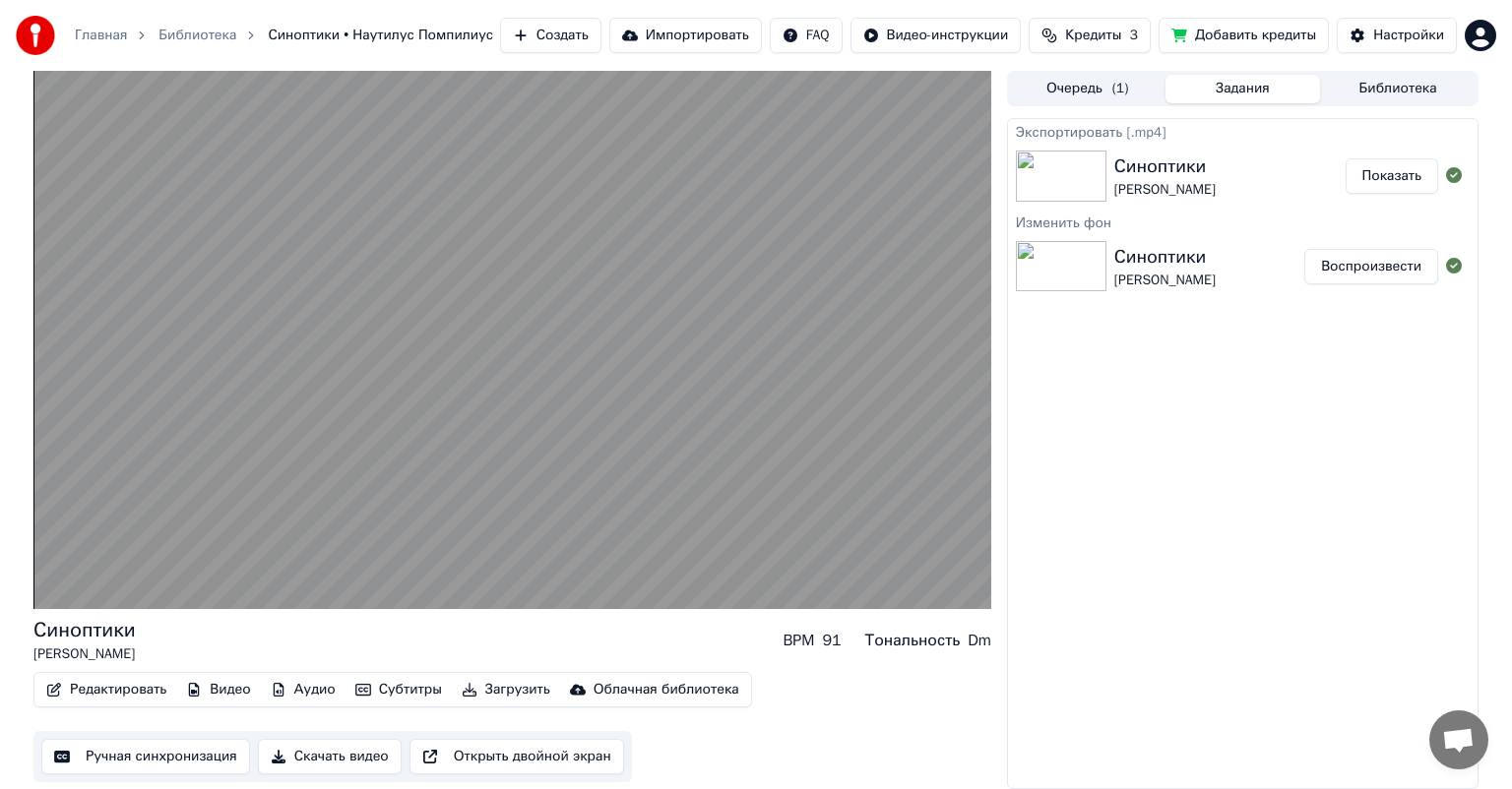 click on "Показать" at bounding box center [1392, 176] 